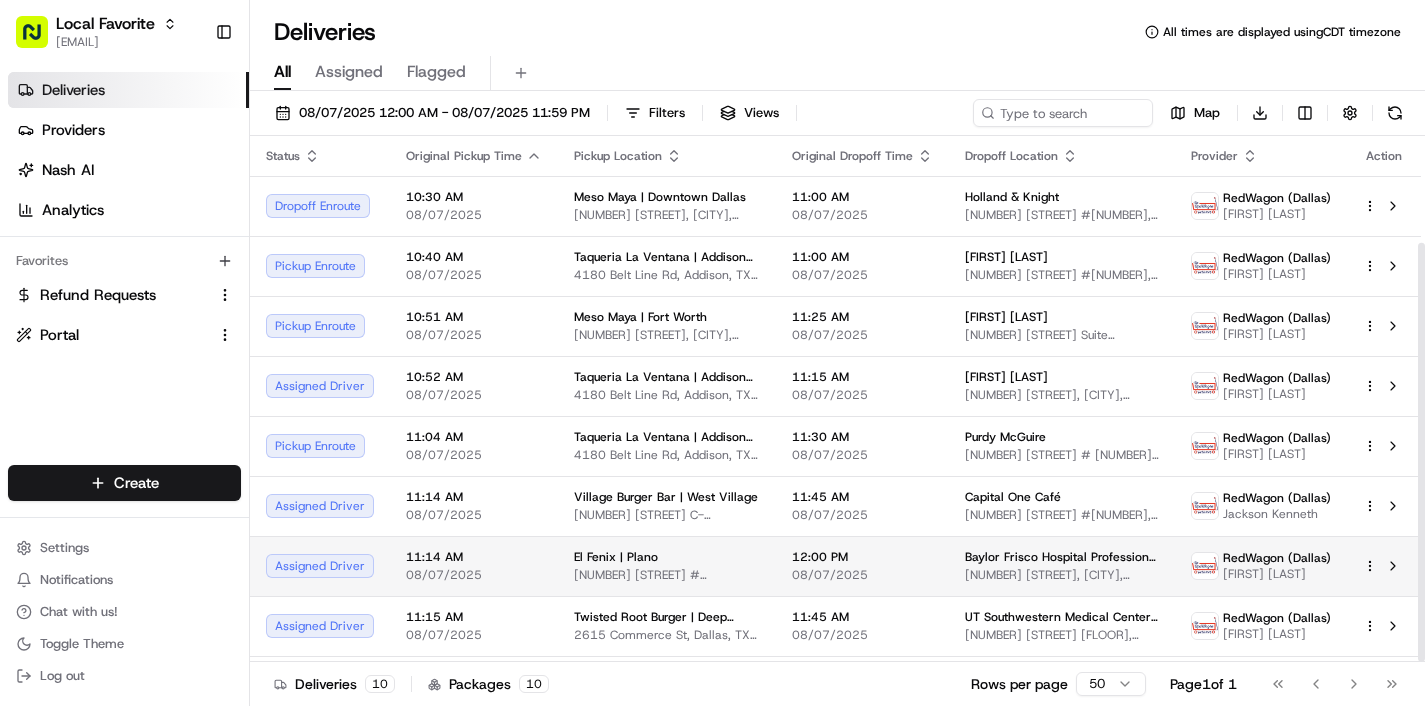 scroll, scrollTop: 0, scrollLeft: 0, axis: both 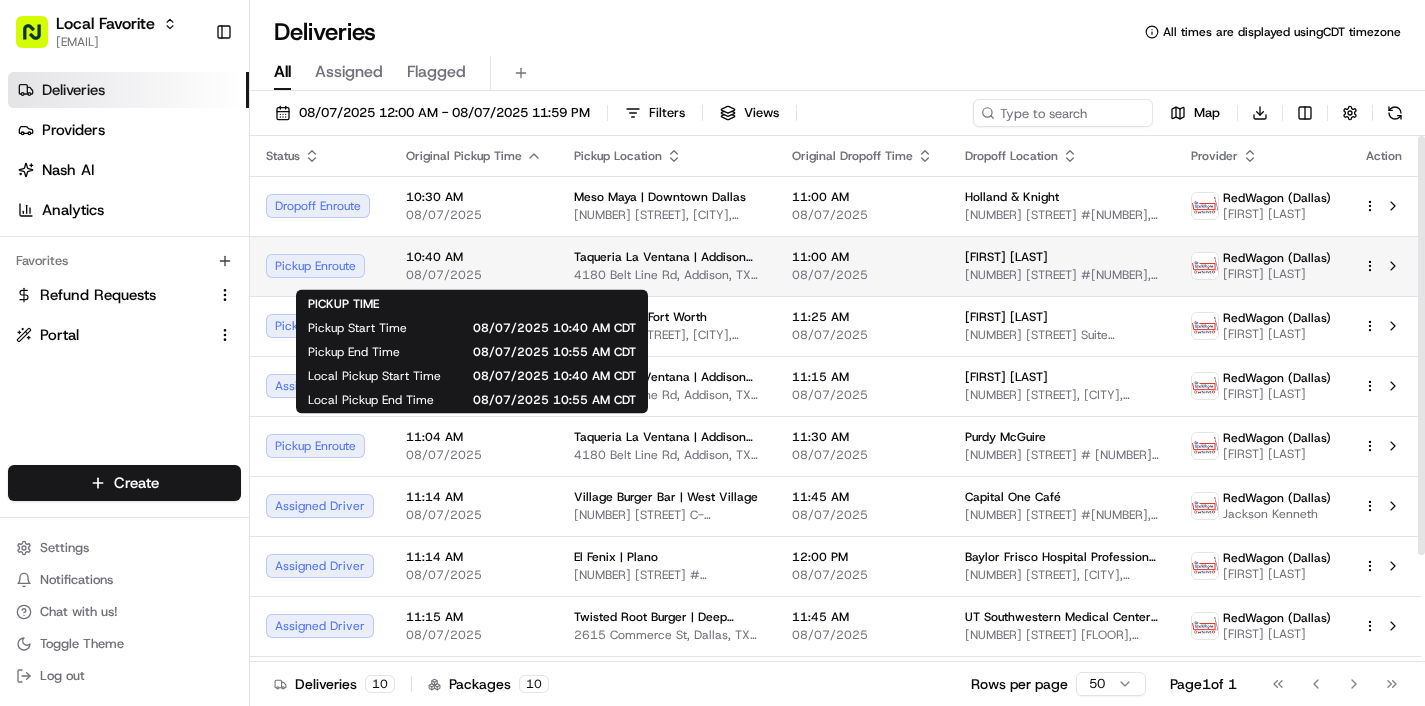 click on "08/07/2025" at bounding box center [474, 275] 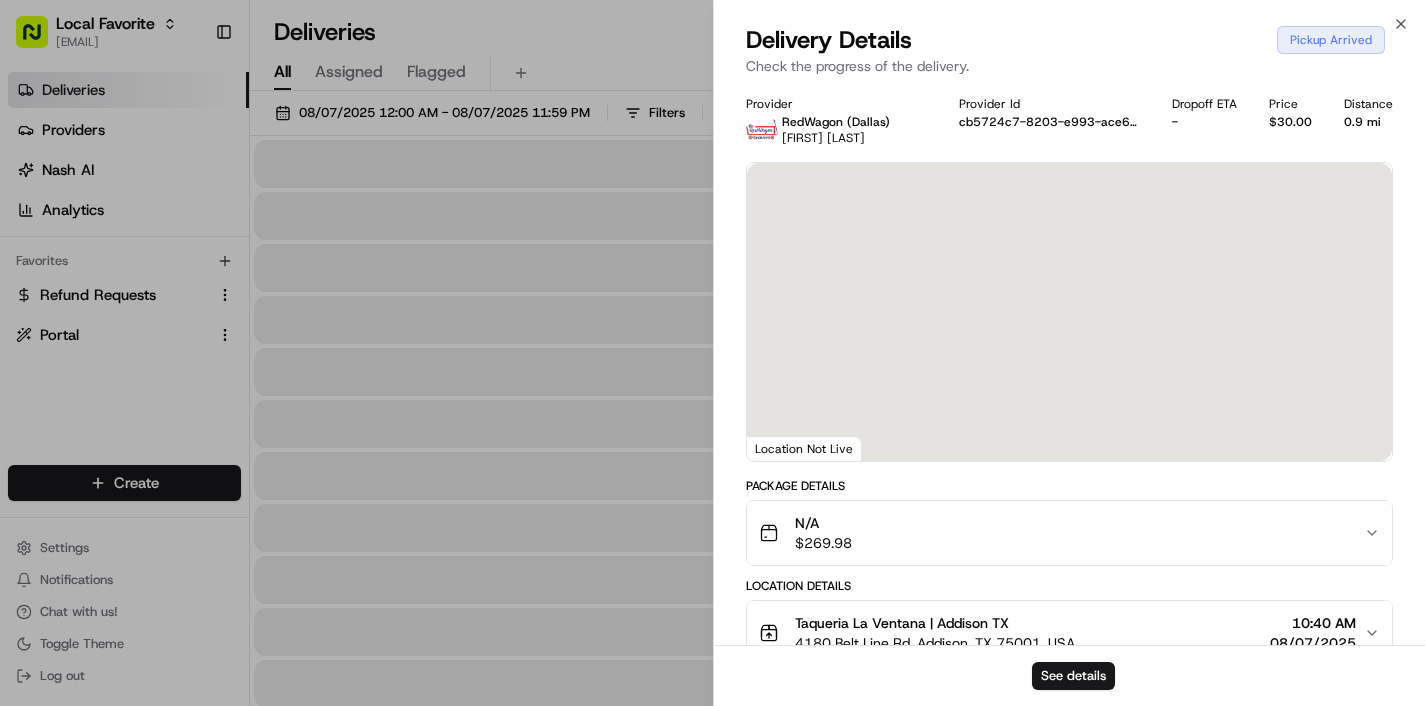 scroll, scrollTop: 0, scrollLeft: 0, axis: both 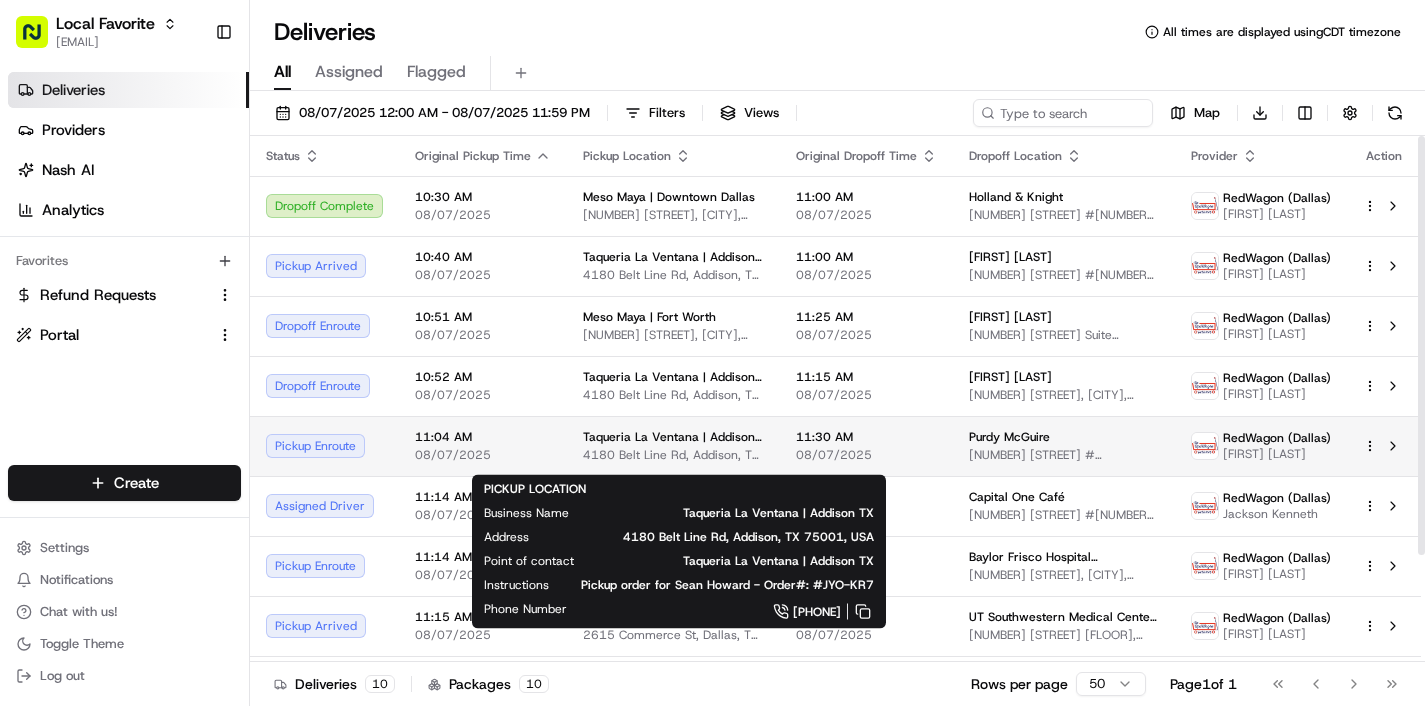 click on "Taqueria La Ventana | Addison TX" at bounding box center [673, 437] 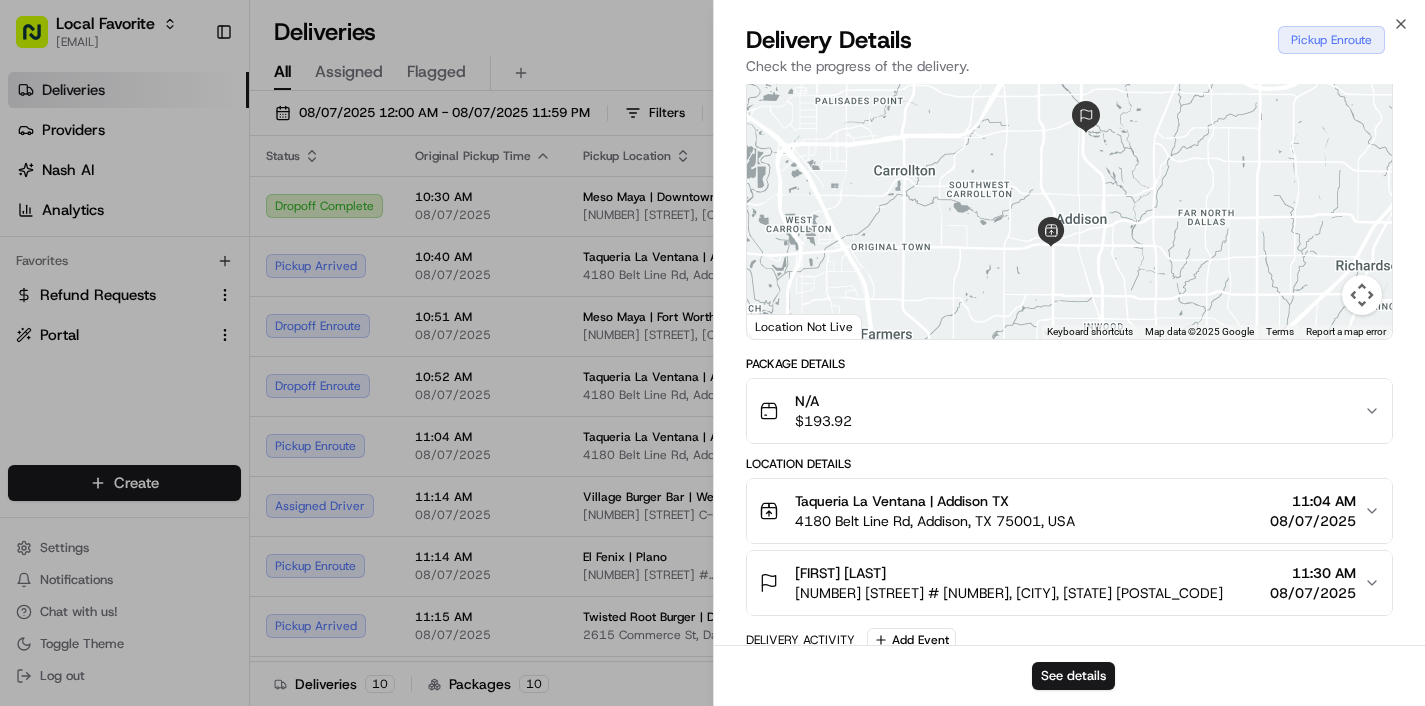 scroll, scrollTop: 123, scrollLeft: 0, axis: vertical 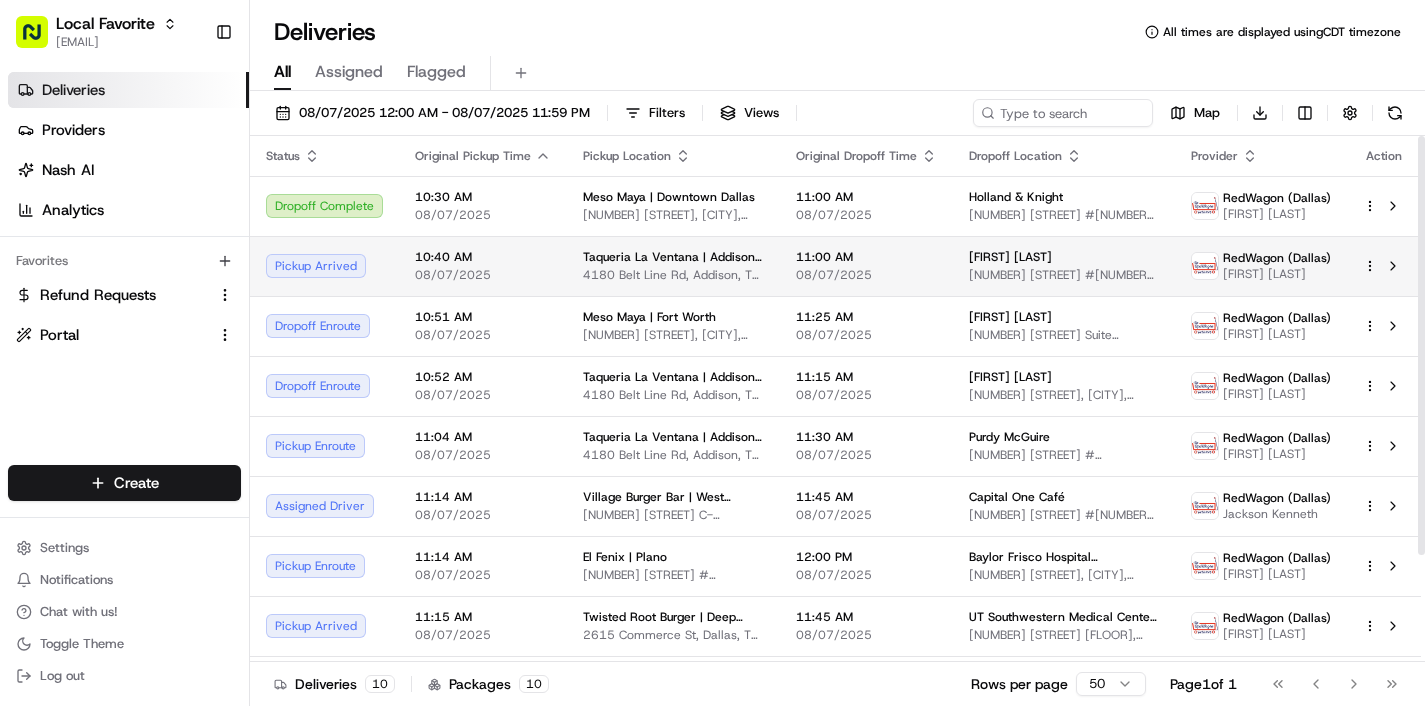 click on "4180 Belt Line Rd, Addison, TX 75001, USA" at bounding box center [673, 275] 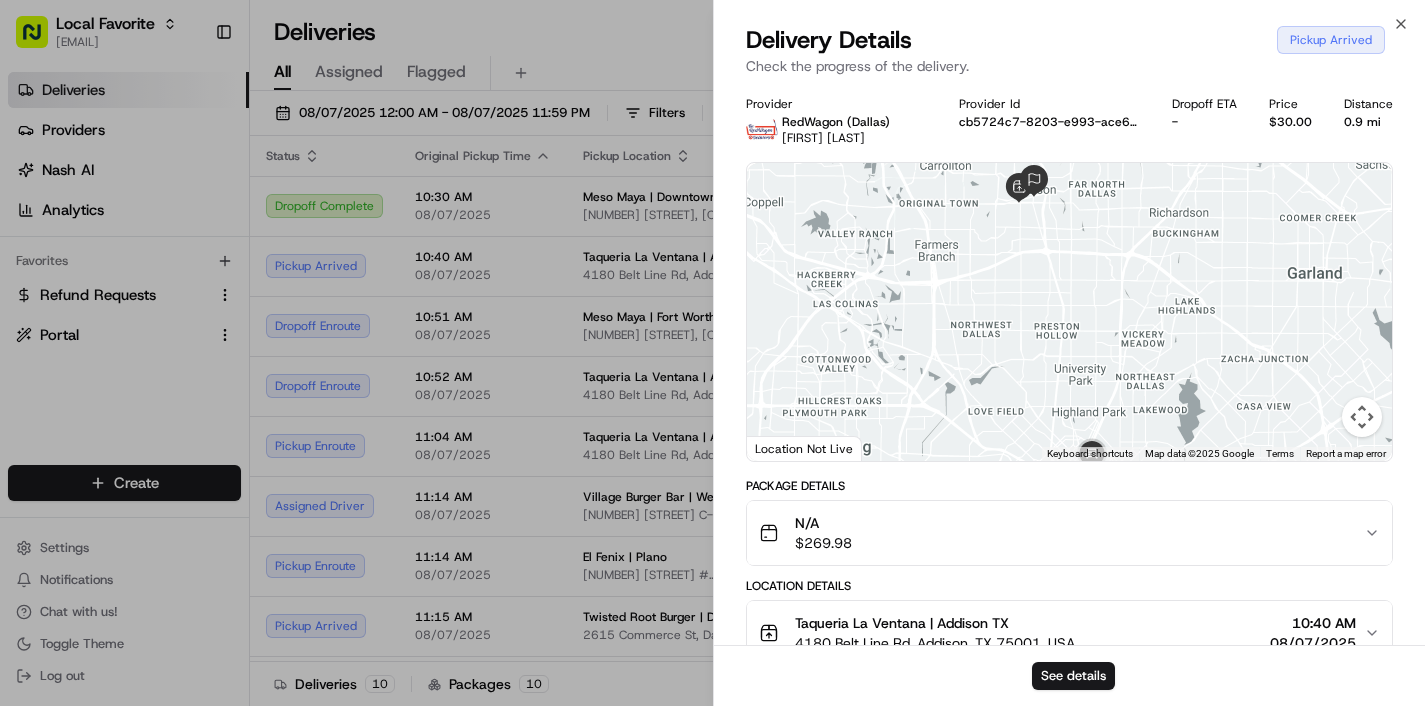 drag, startPoint x: 1062, startPoint y: 356, endPoint x: 1049, endPoint y: 380, distance: 27.294687 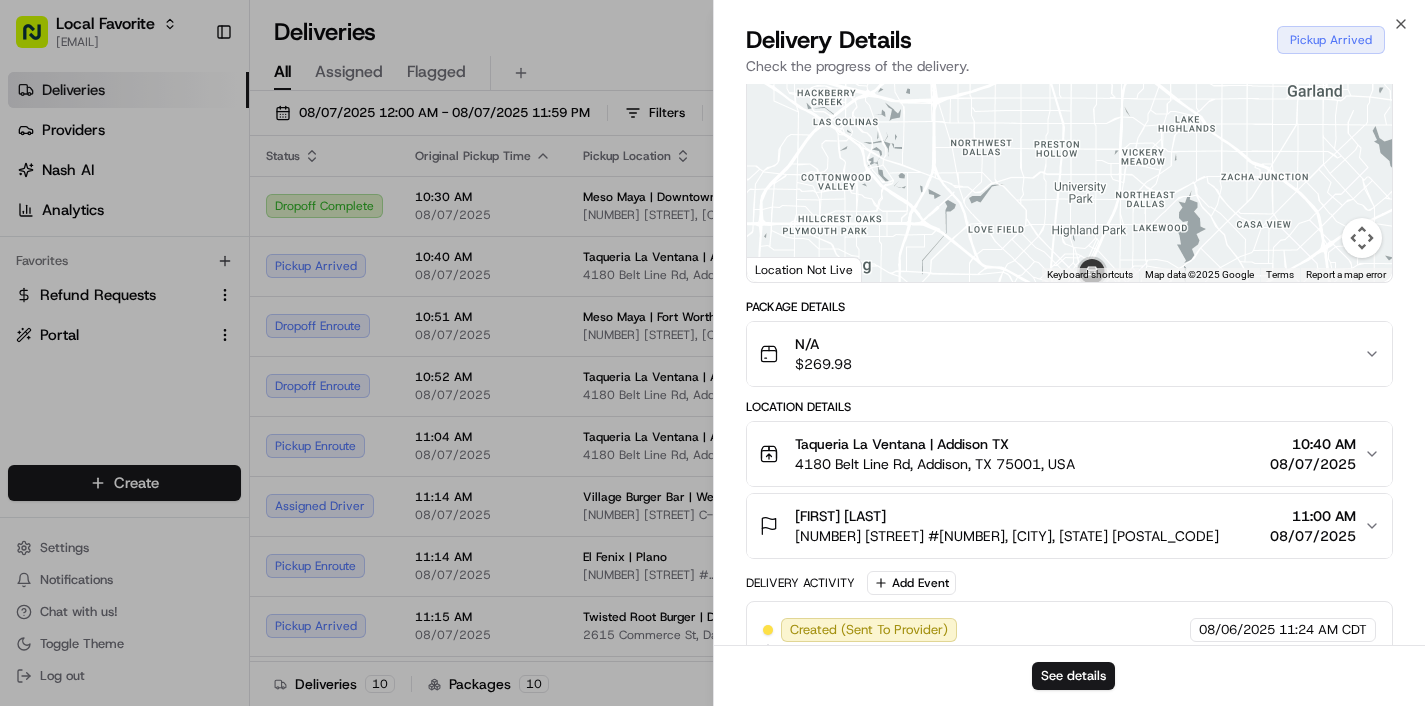 scroll, scrollTop: 180, scrollLeft: 0, axis: vertical 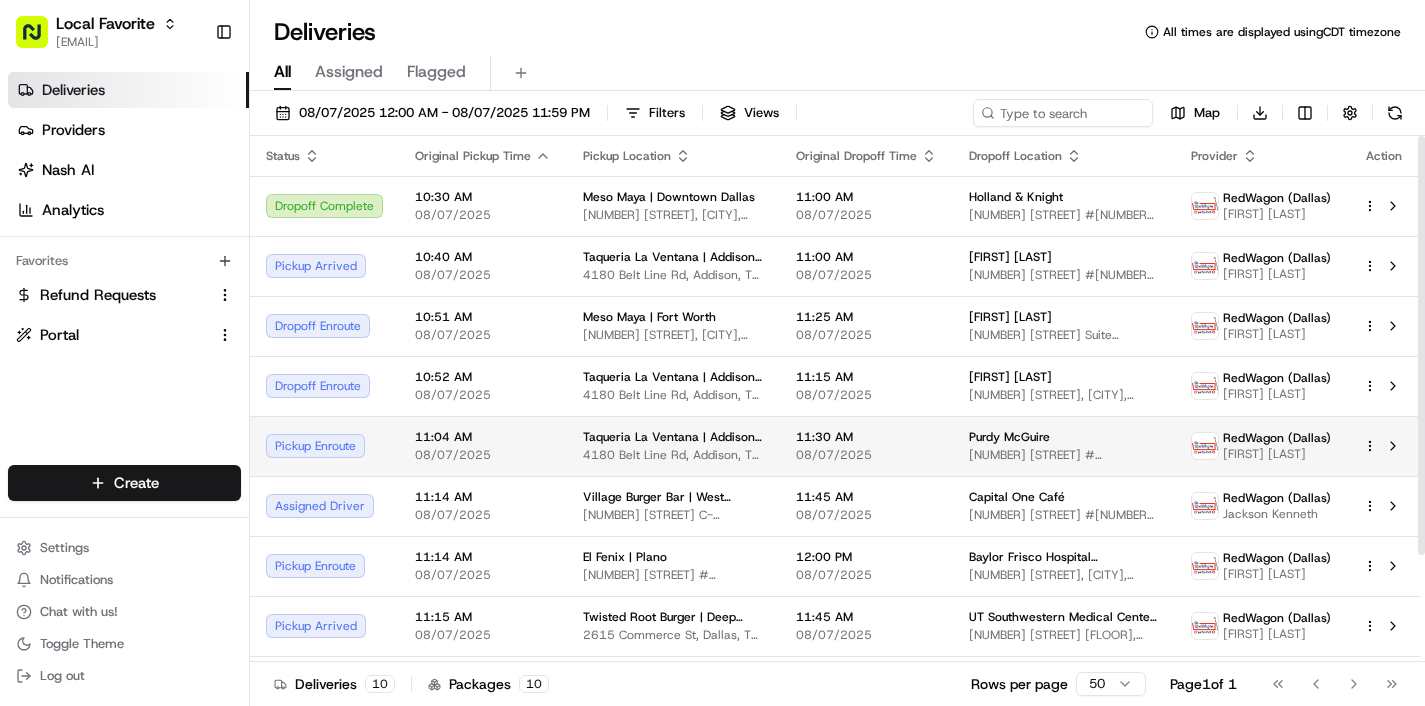 click on "Taqueria La Ventana | Addison TX" at bounding box center (673, 437) 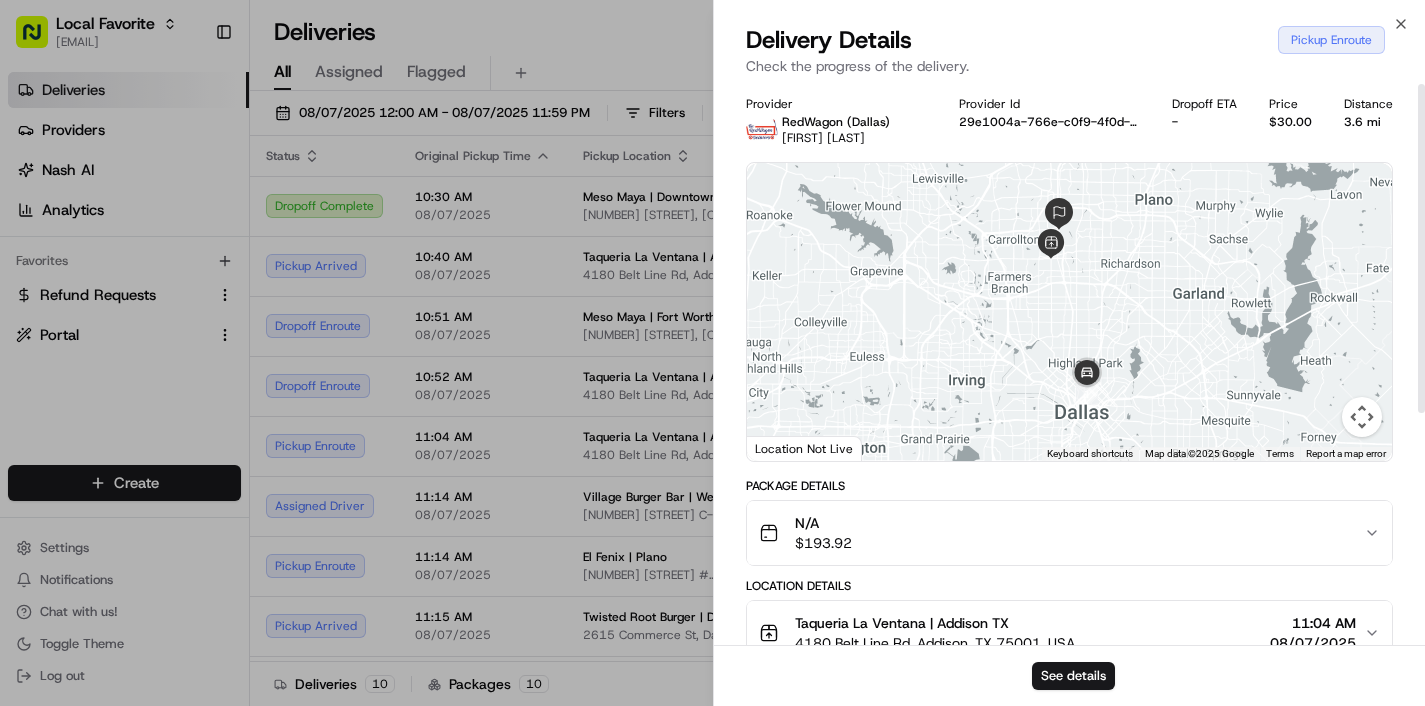 scroll, scrollTop: 0, scrollLeft: 0, axis: both 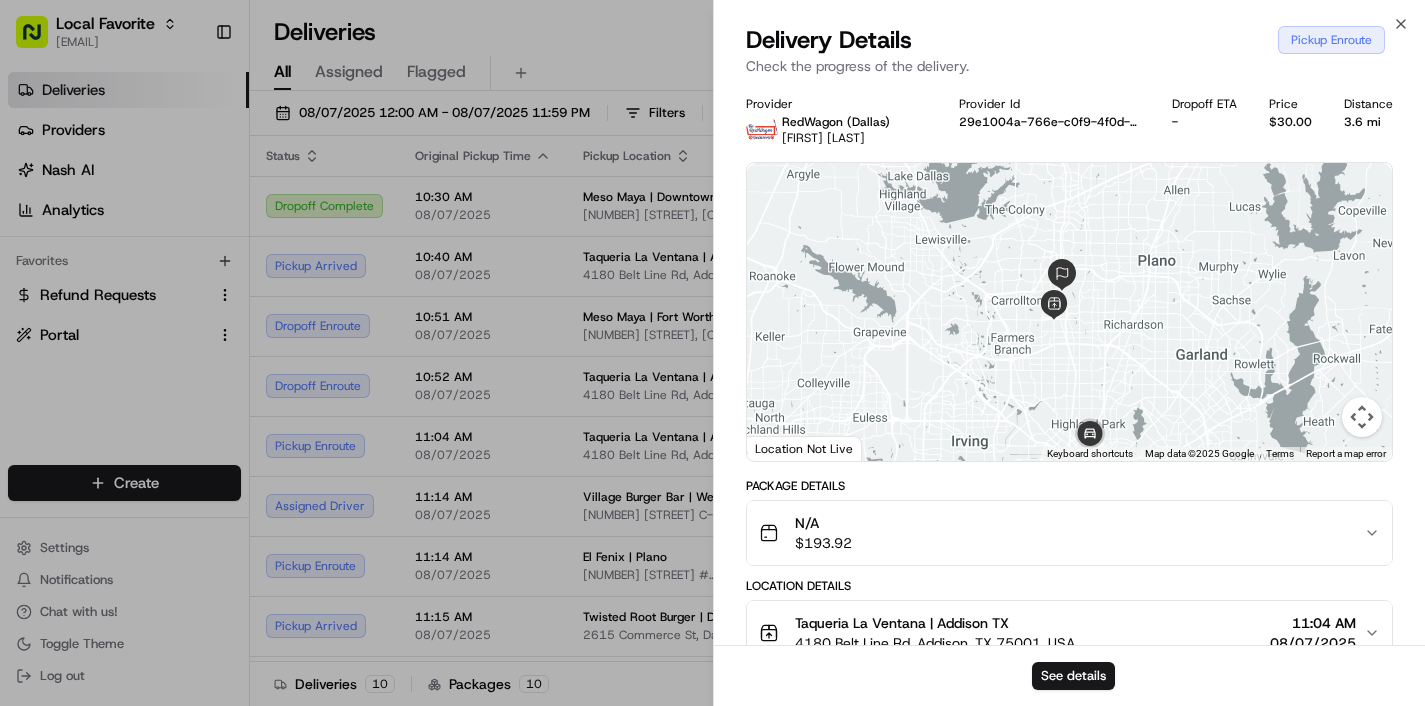 drag, startPoint x: 1153, startPoint y: 311, endPoint x: 1152, endPoint y: 380, distance: 69.00725 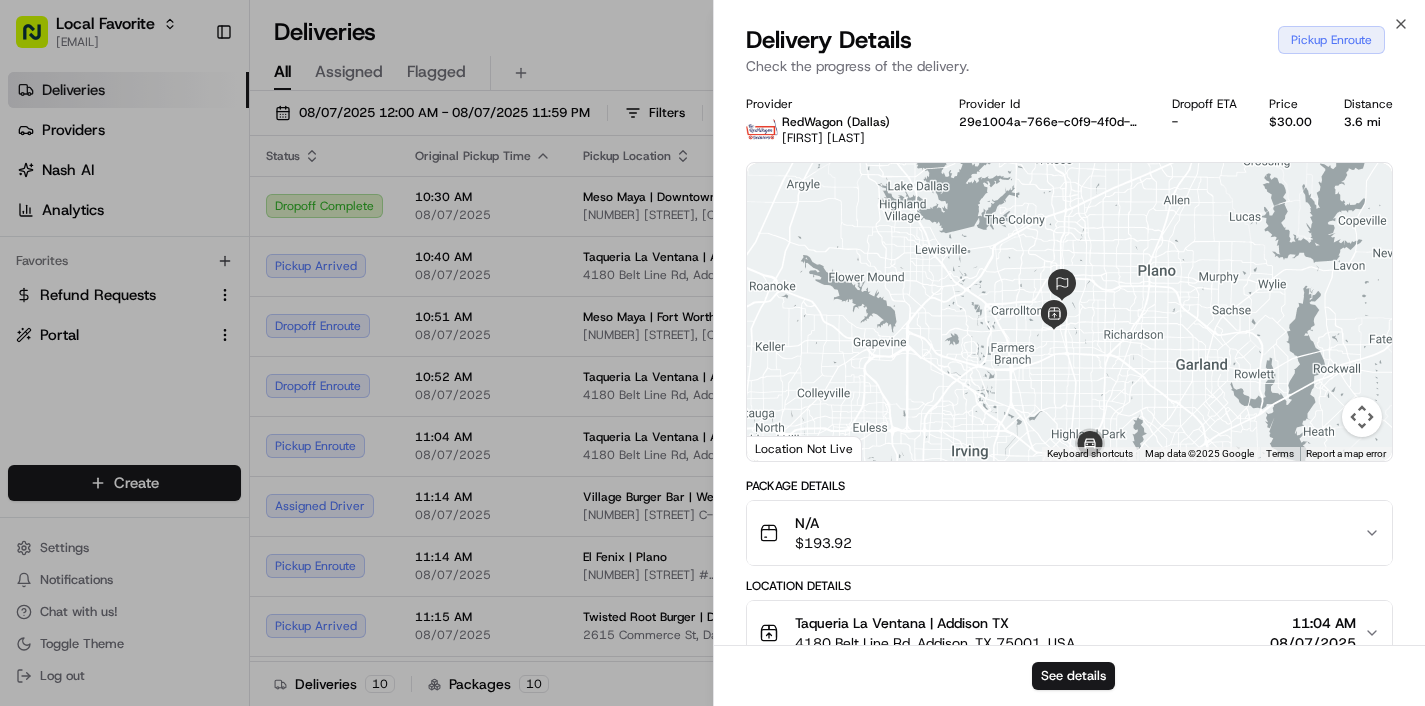 click at bounding box center (1070, 312) 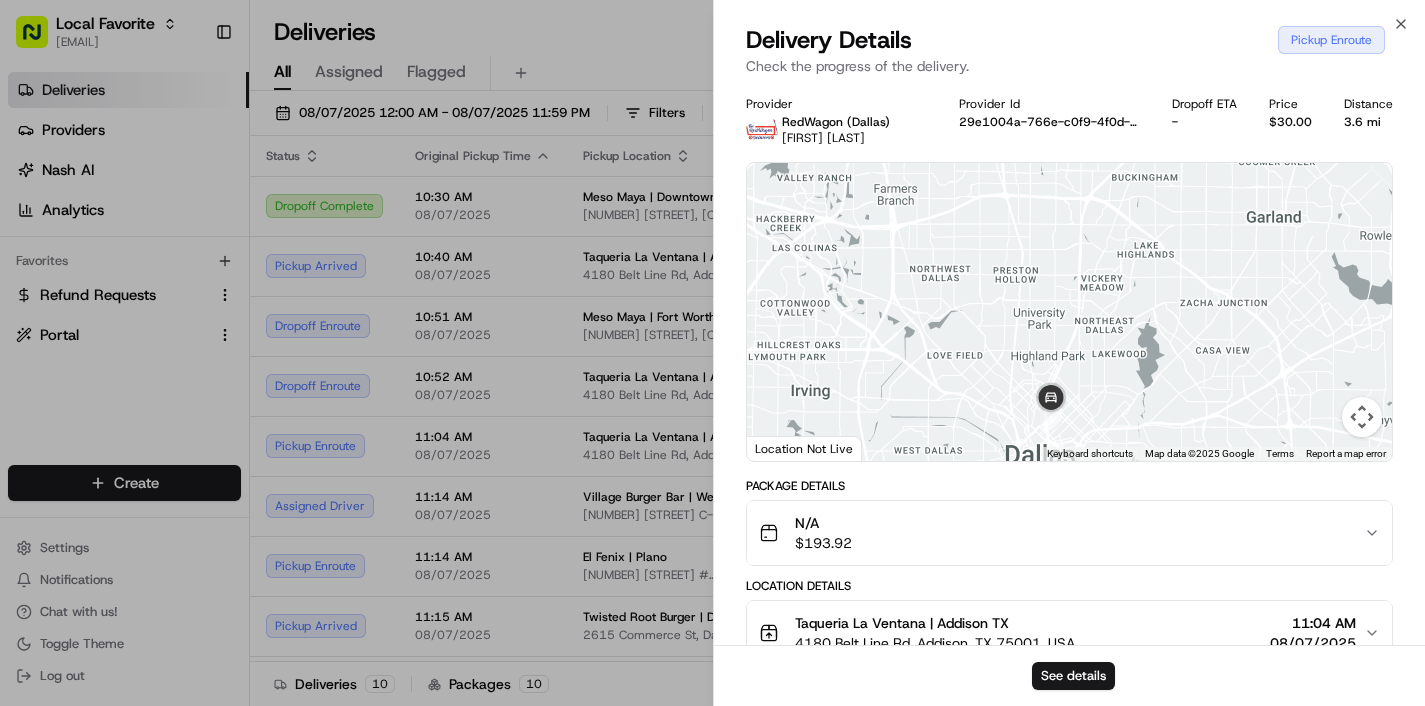 drag, startPoint x: 1152, startPoint y: 380, endPoint x: 1174, endPoint y: 245, distance: 136.78085 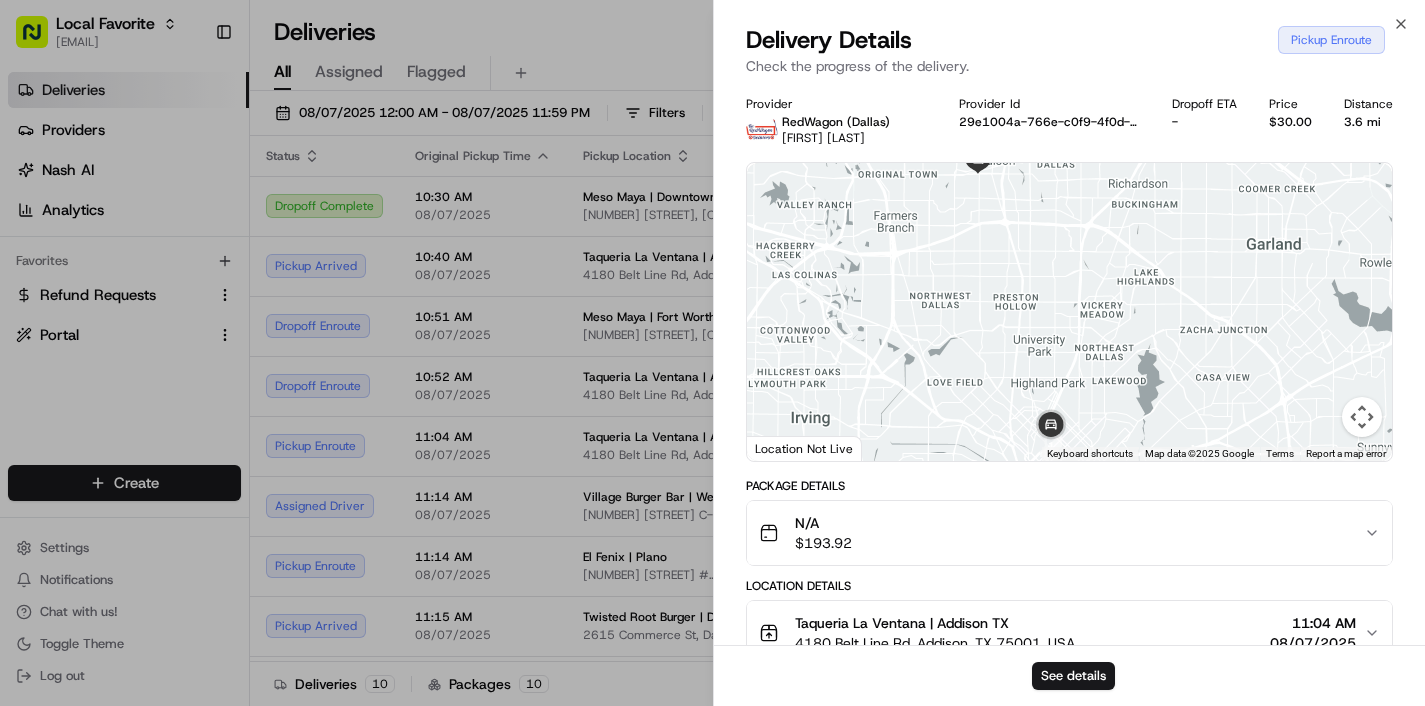 drag, startPoint x: 1112, startPoint y: 361, endPoint x: 1110, endPoint y: 387, distance: 26.076809 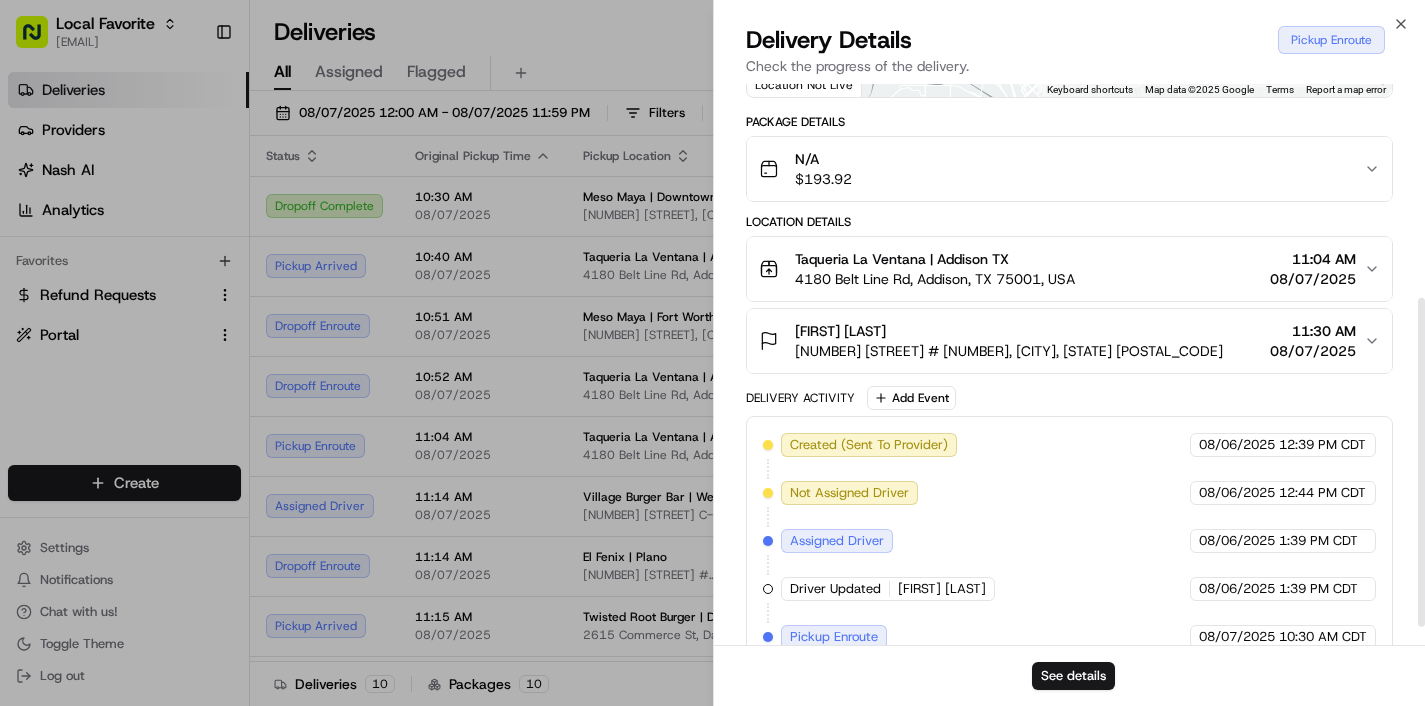 scroll, scrollTop: 365, scrollLeft: 0, axis: vertical 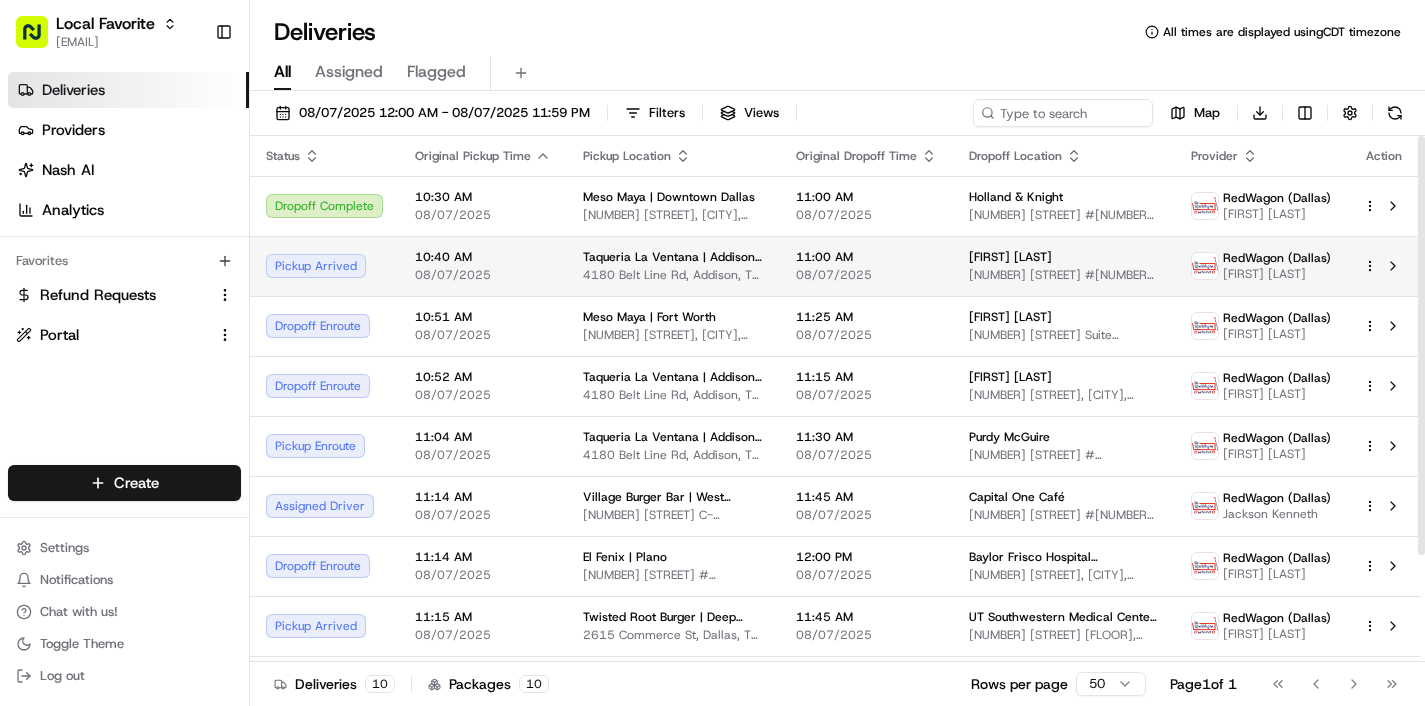 click on "08/07/2025" at bounding box center [866, 275] 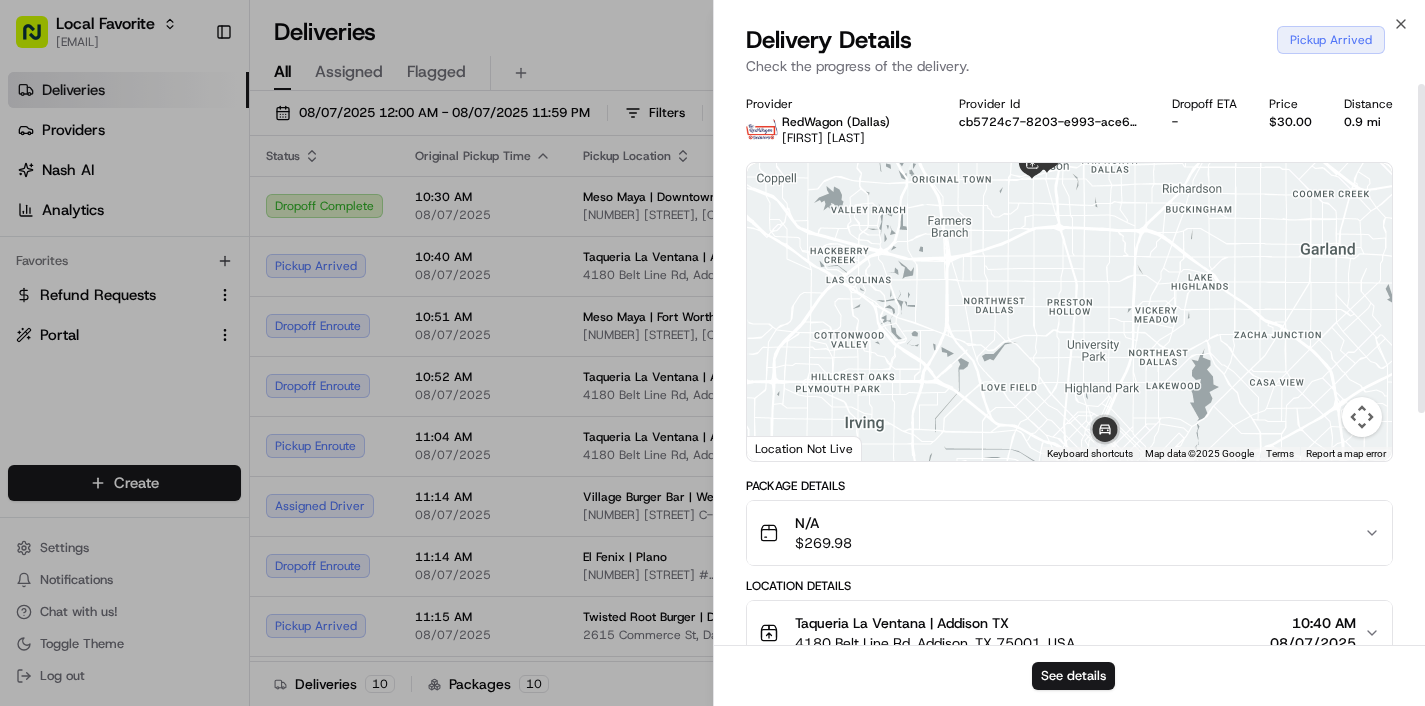 scroll, scrollTop: 0, scrollLeft: 0, axis: both 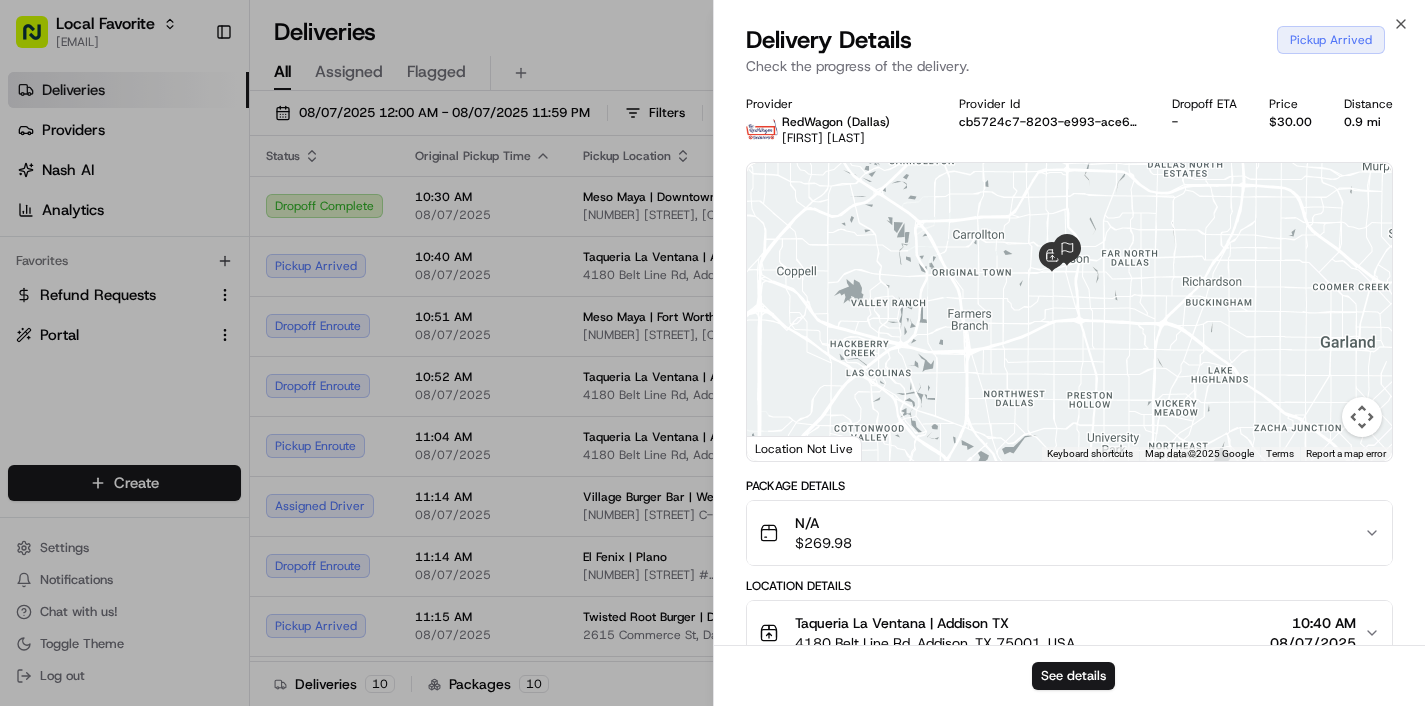 drag, startPoint x: 1146, startPoint y: 293, endPoint x: 1168, endPoint y: 387, distance: 96.540146 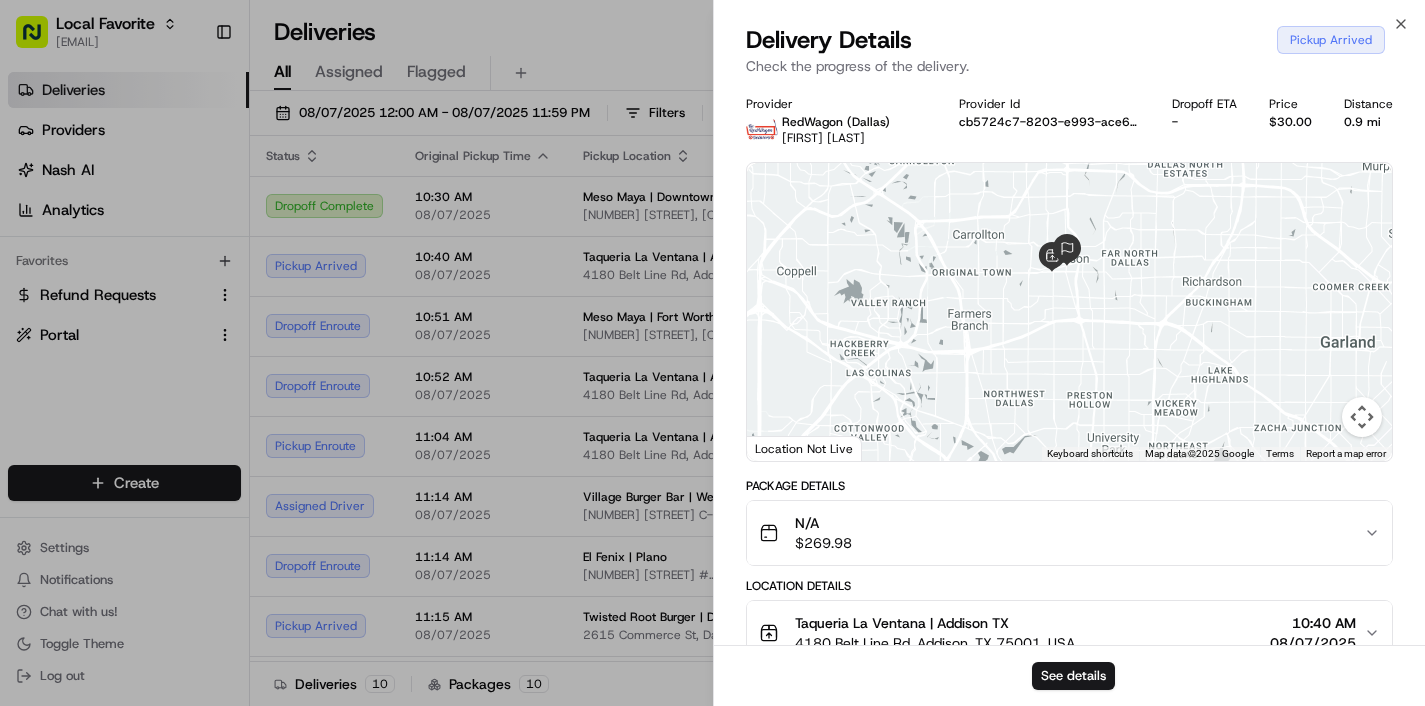 click at bounding box center [1070, 312] 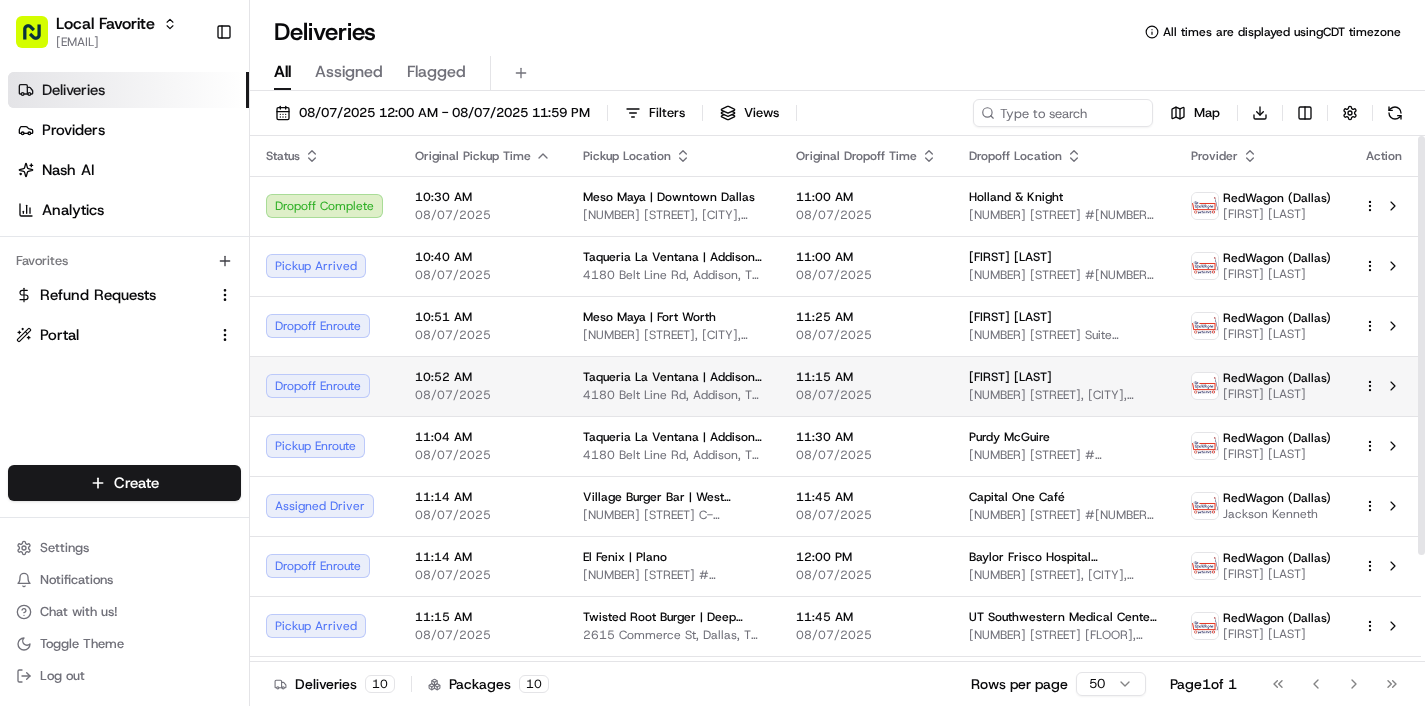 click on "4180 Belt Line Rd, Addison, TX 75001, USA" at bounding box center [673, 395] 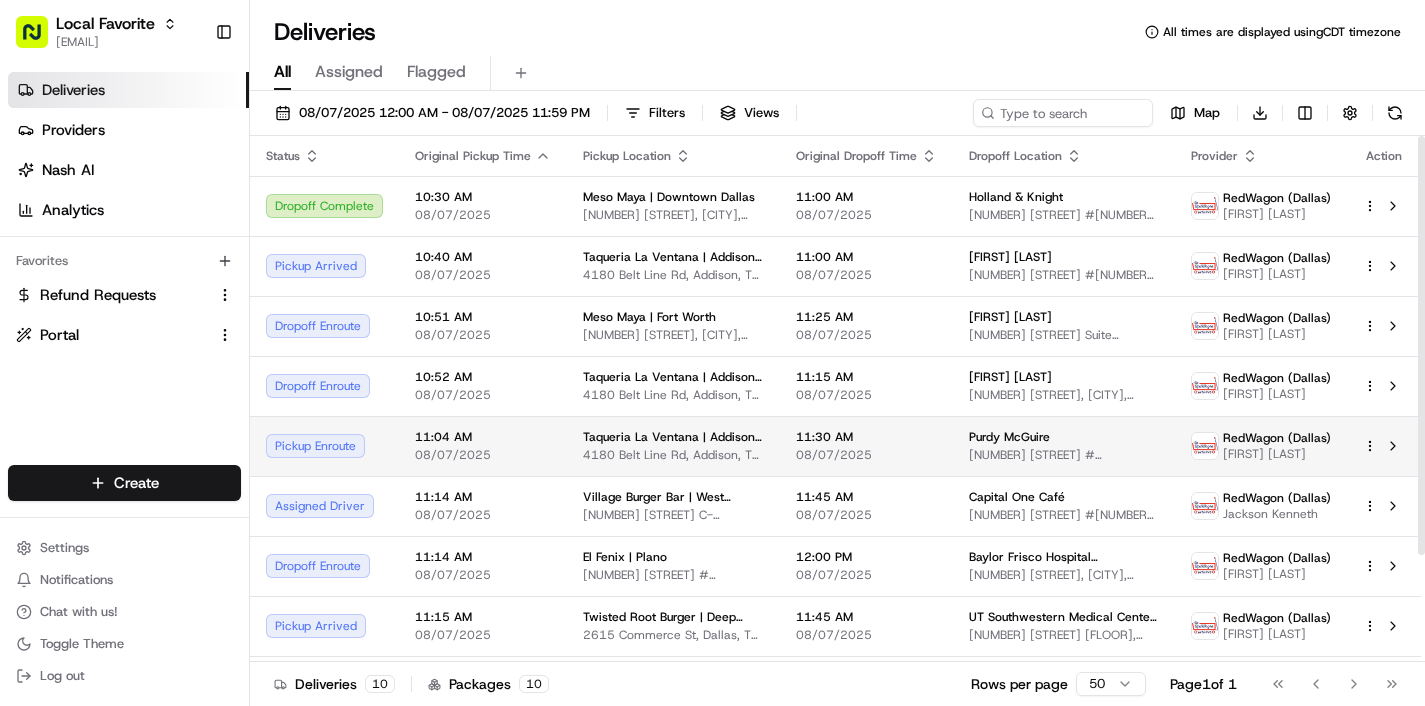 click on "4180 Belt Line Rd, Addison, TX 75001, USA" at bounding box center [673, 455] 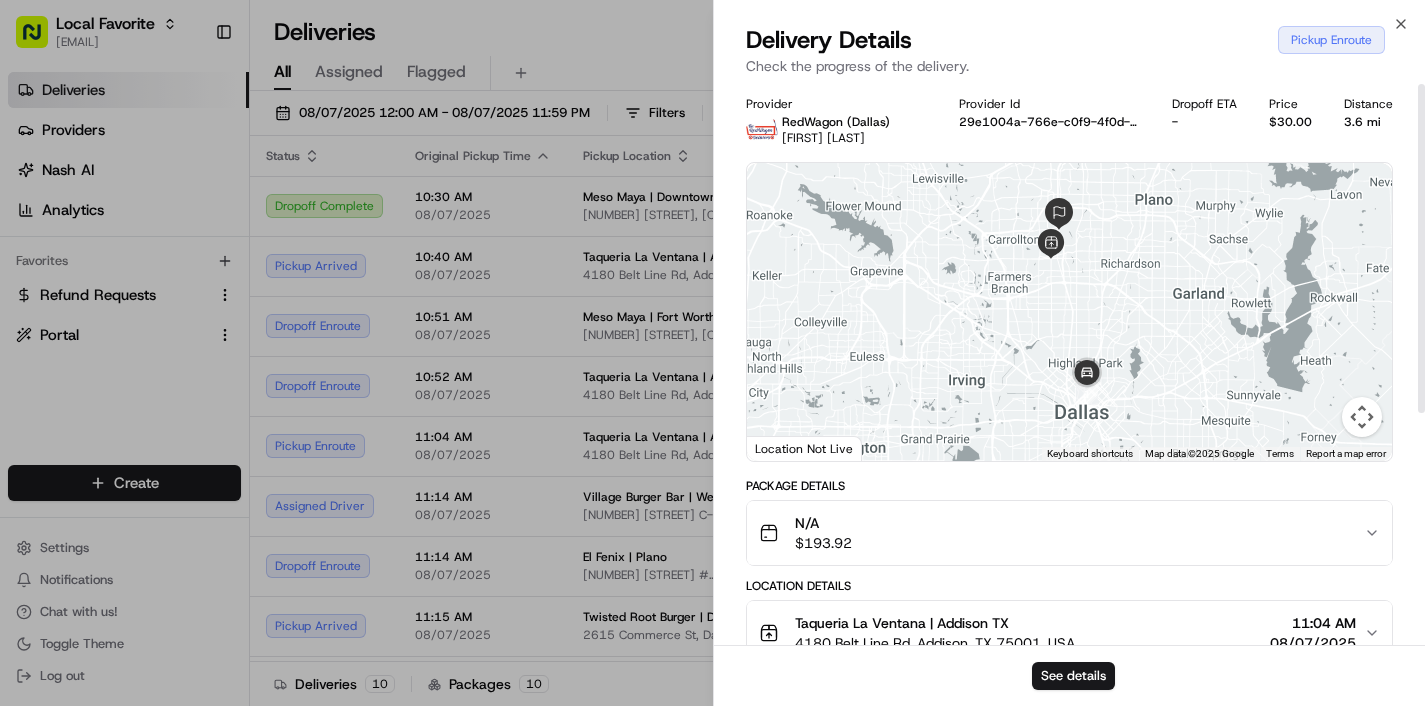 scroll, scrollTop: 0, scrollLeft: 0, axis: both 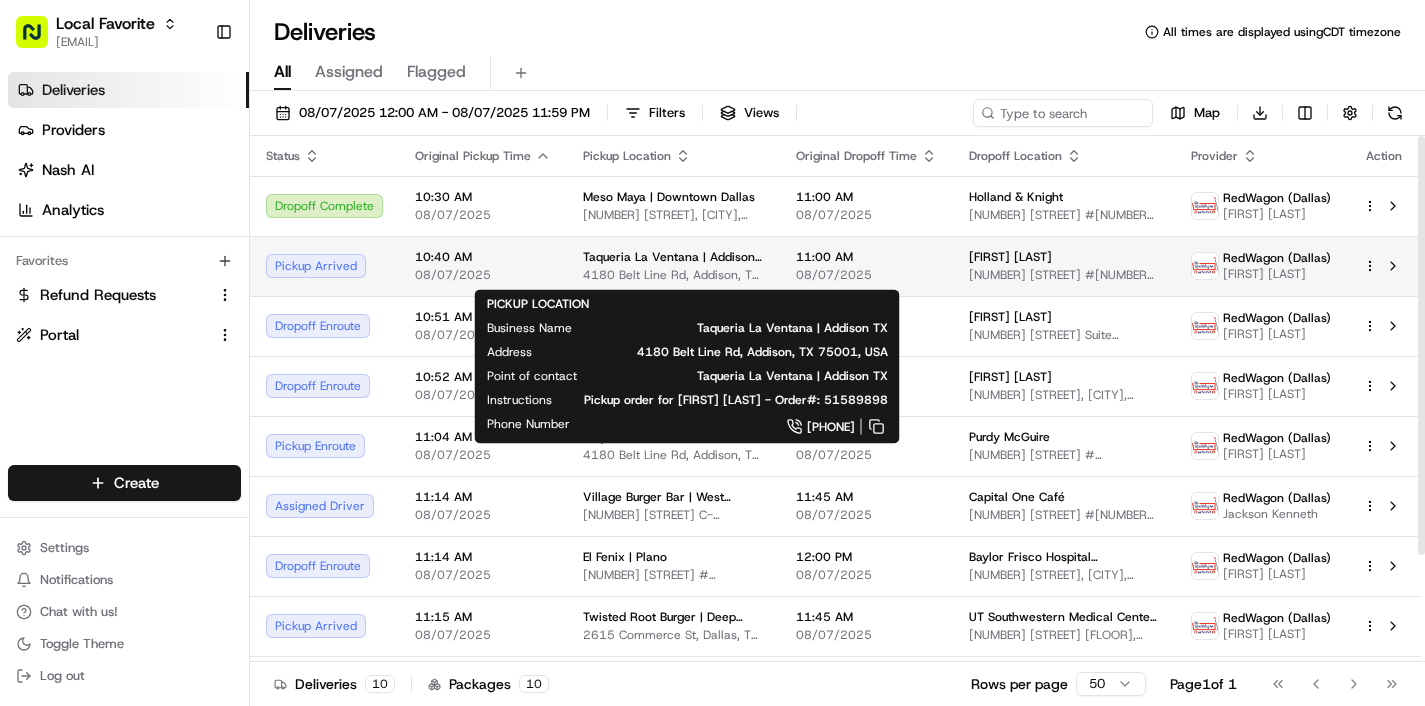 click on "4180 Belt Line Rd, Addison, TX 75001, USA" at bounding box center [673, 275] 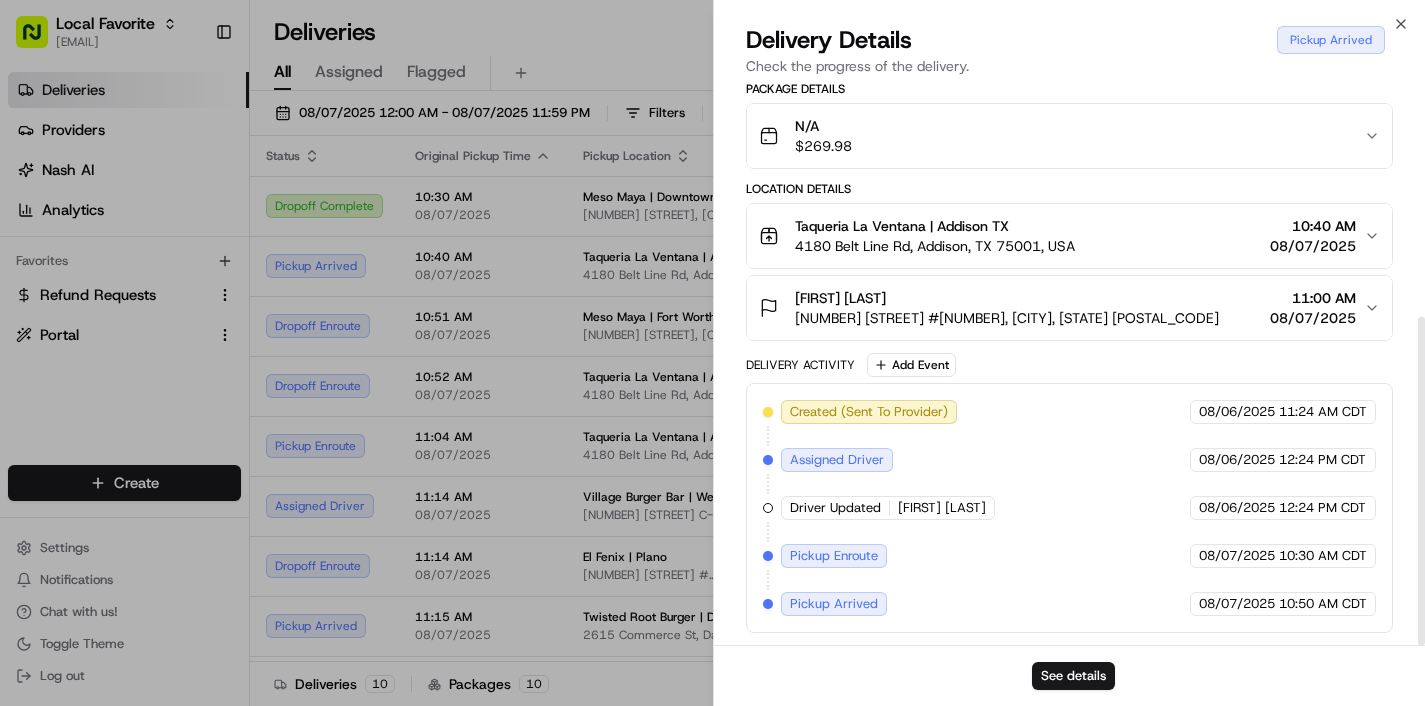 scroll, scrollTop: 397, scrollLeft: 0, axis: vertical 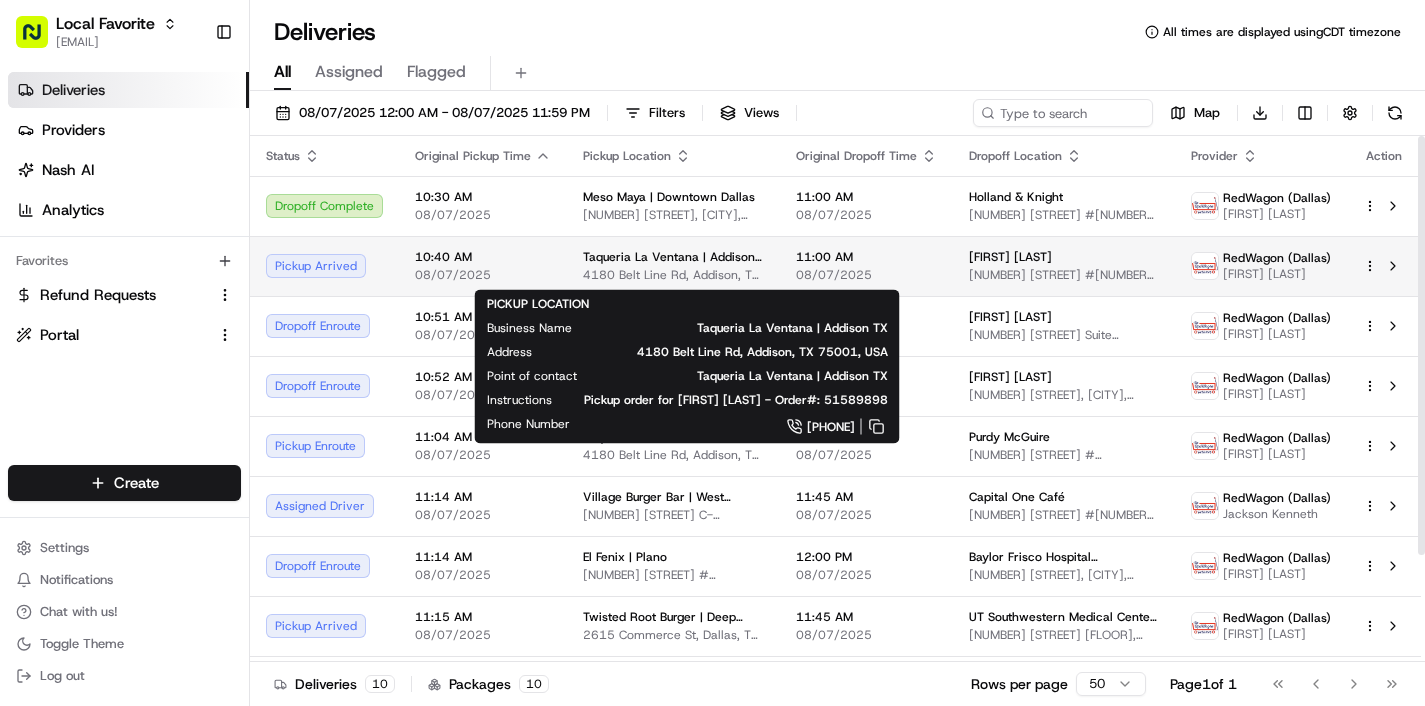 click on "4180 Belt Line Rd, Addison, TX 75001, USA" at bounding box center (673, 275) 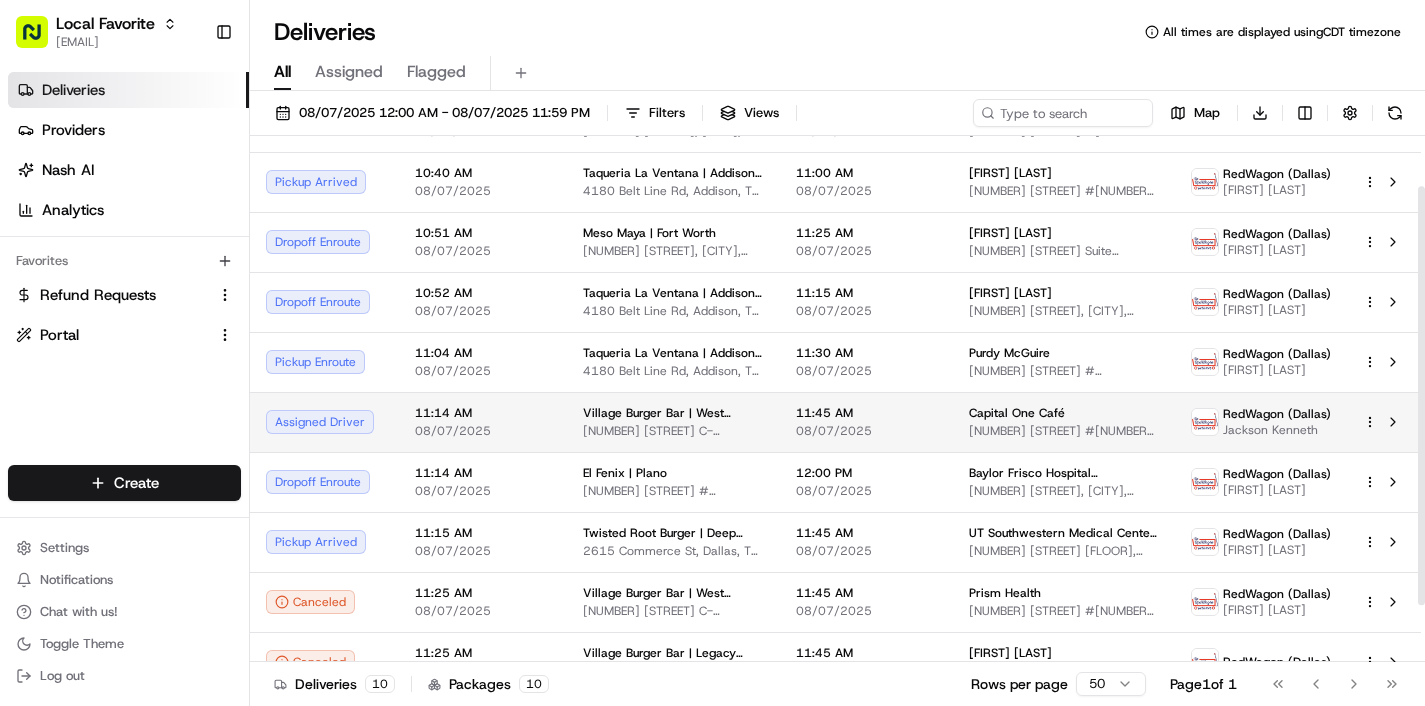 scroll, scrollTop: 0, scrollLeft: 0, axis: both 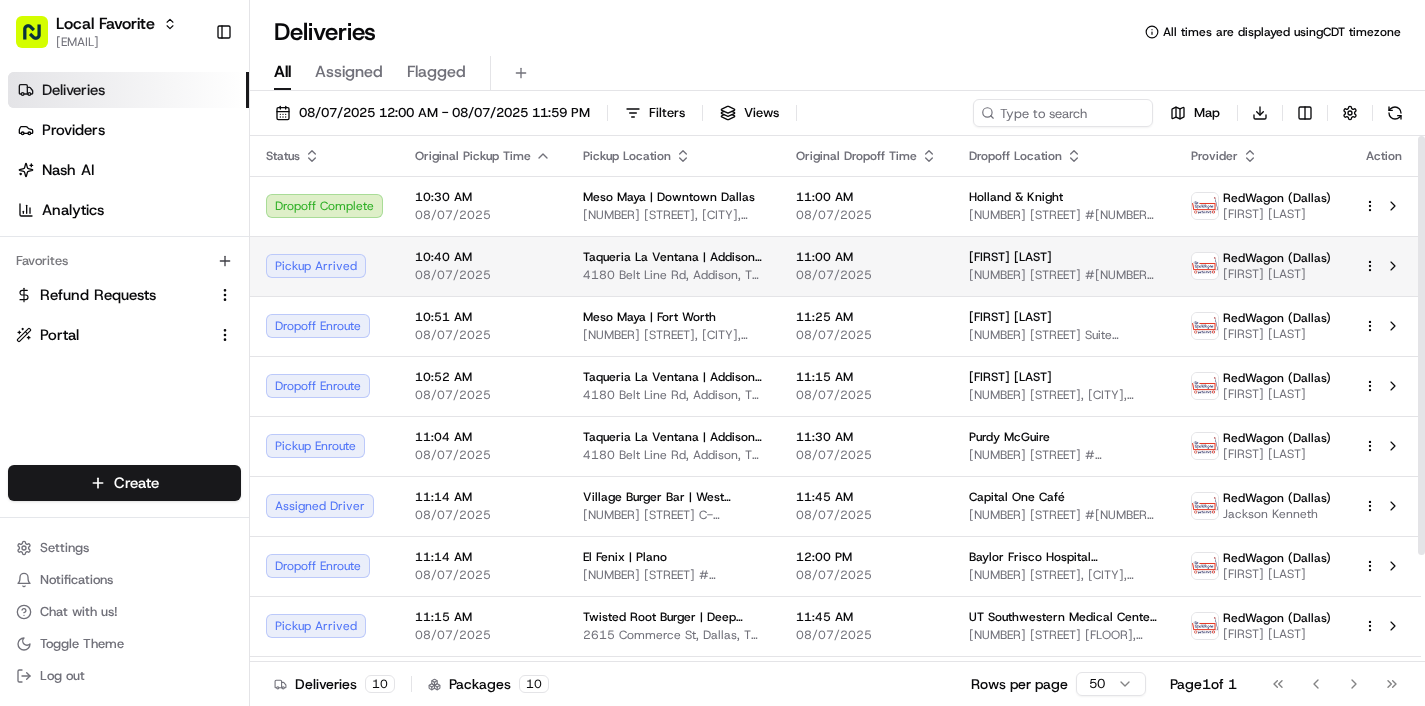 click on "10:40 AM 08/07/2025" at bounding box center [483, 266] 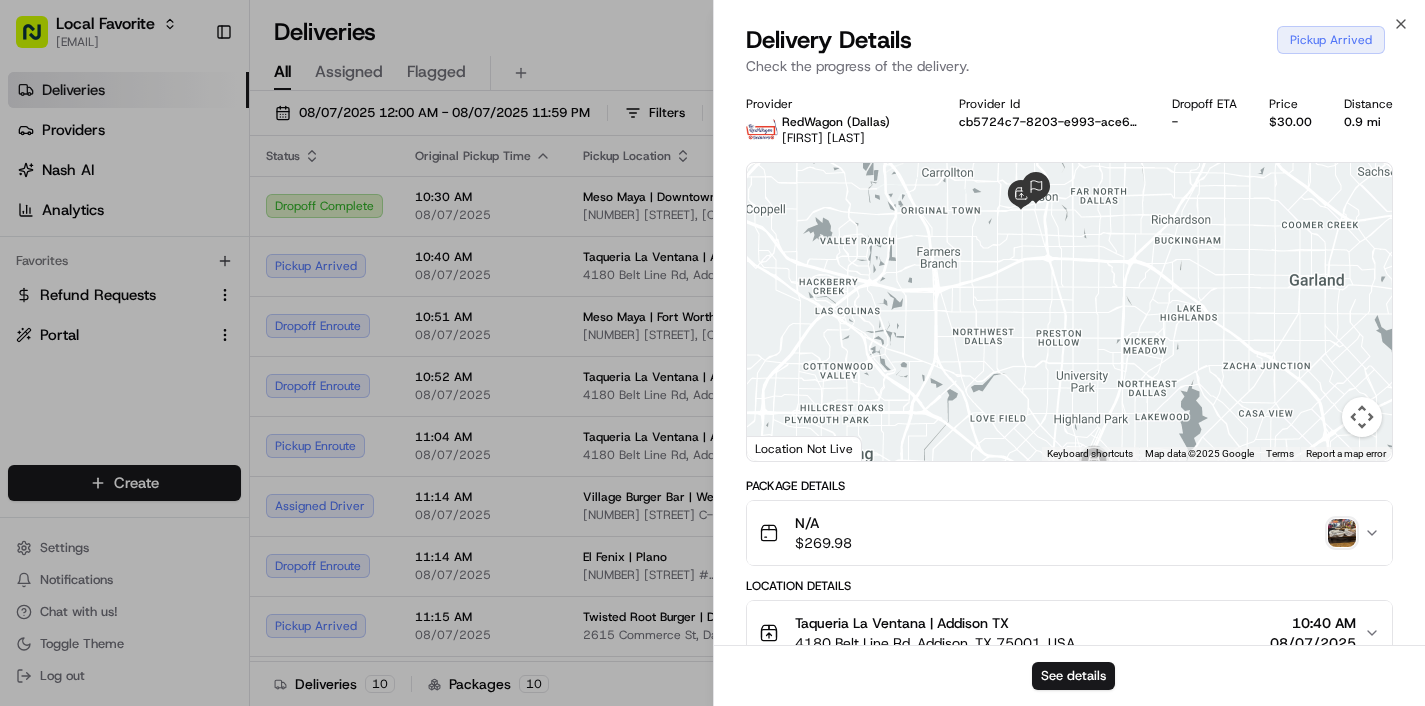 drag, startPoint x: 993, startPoint y: 294, endPoint x: 982, endPoint y: 331, distance: 38.600517 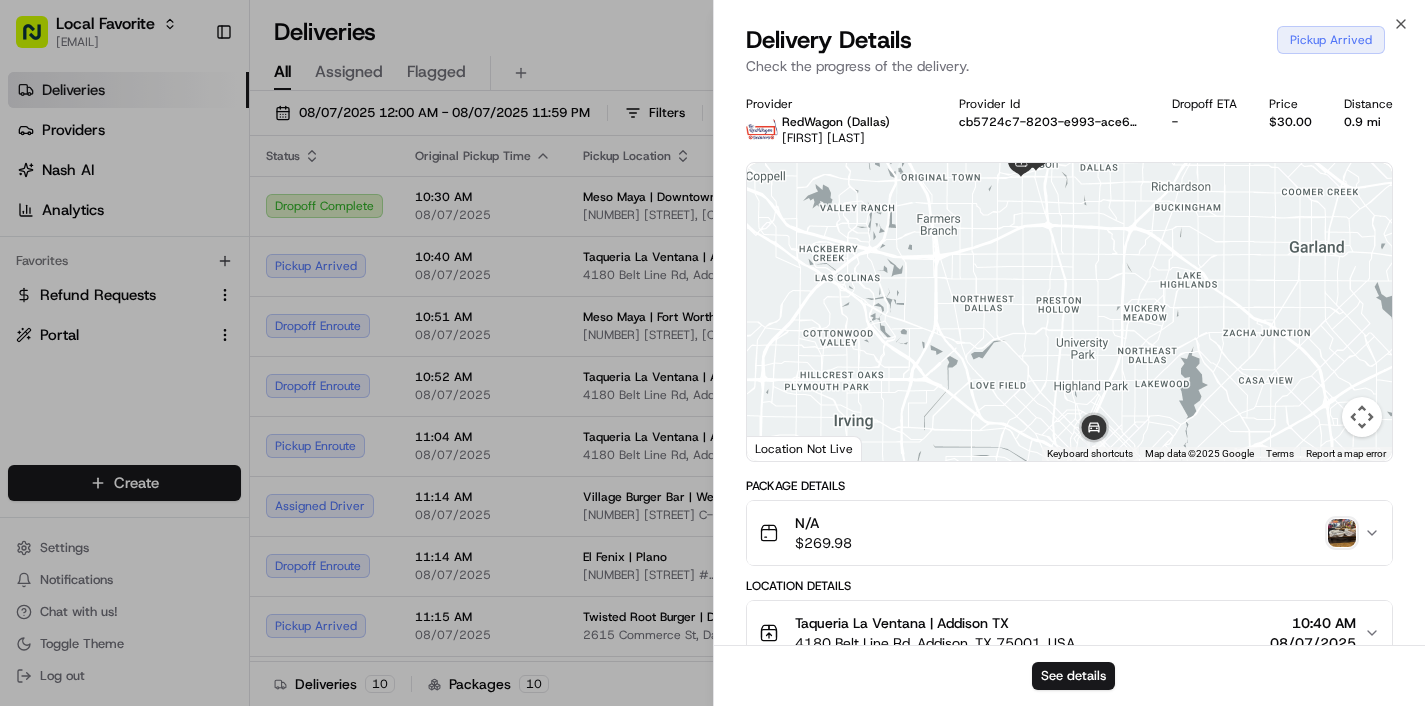 drag, startPoint x: 1080, startPoint y: 306, endPoint x: 1080, endPoint y: 272, distance: 34 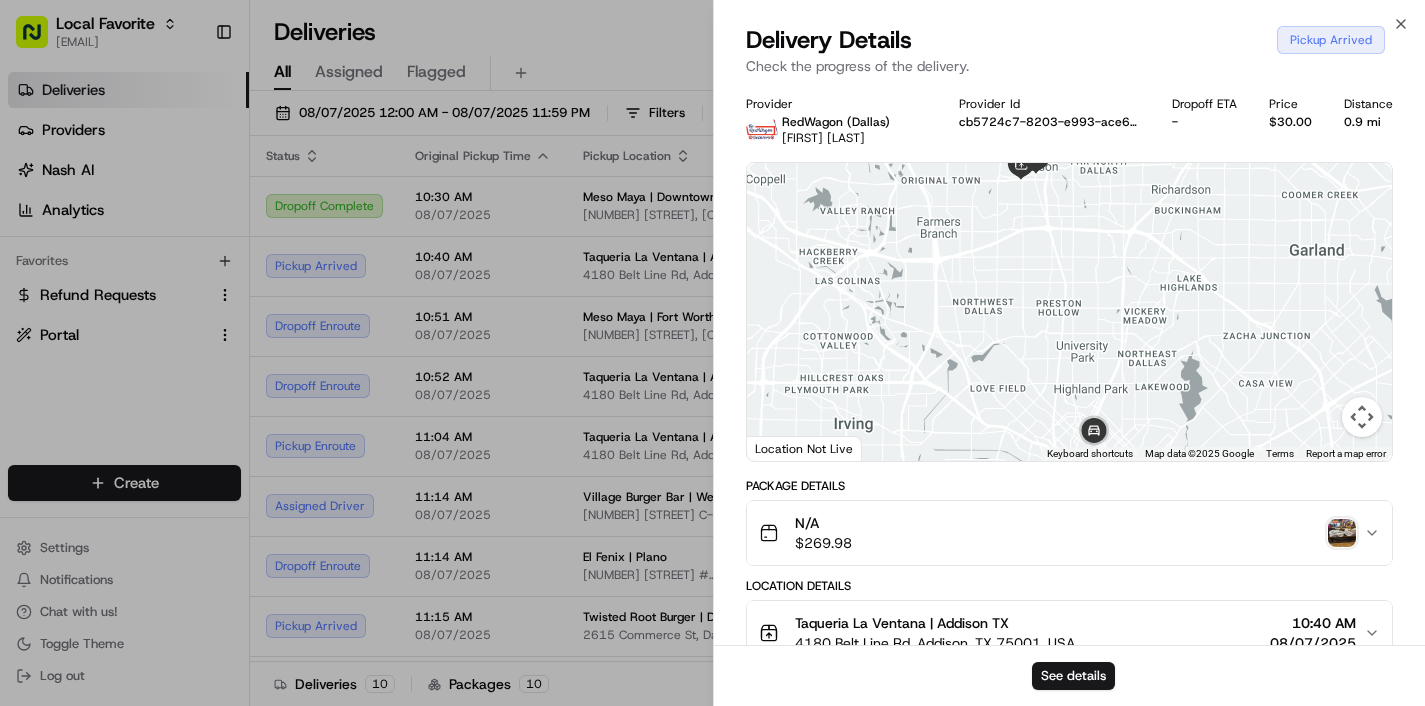 click at bounding box center (1362, 417) 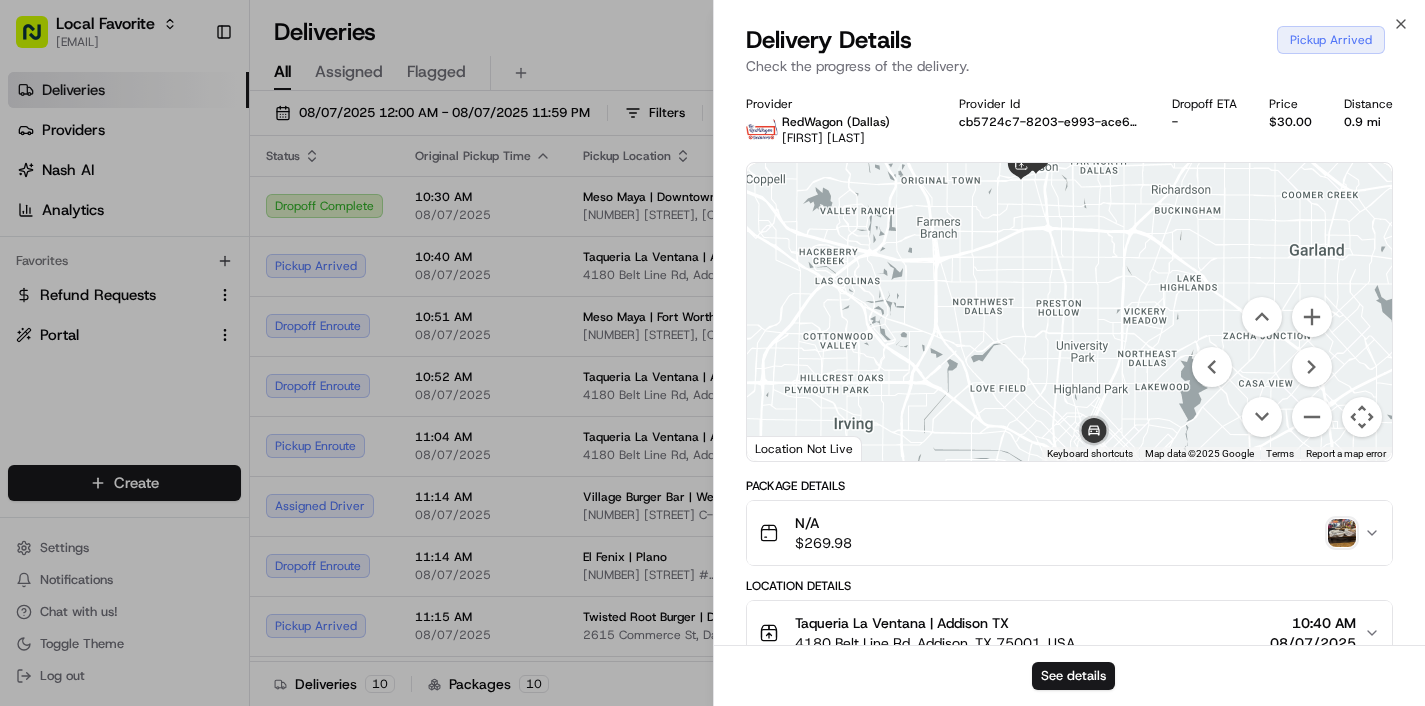 click at bounding box center (1362, 417) 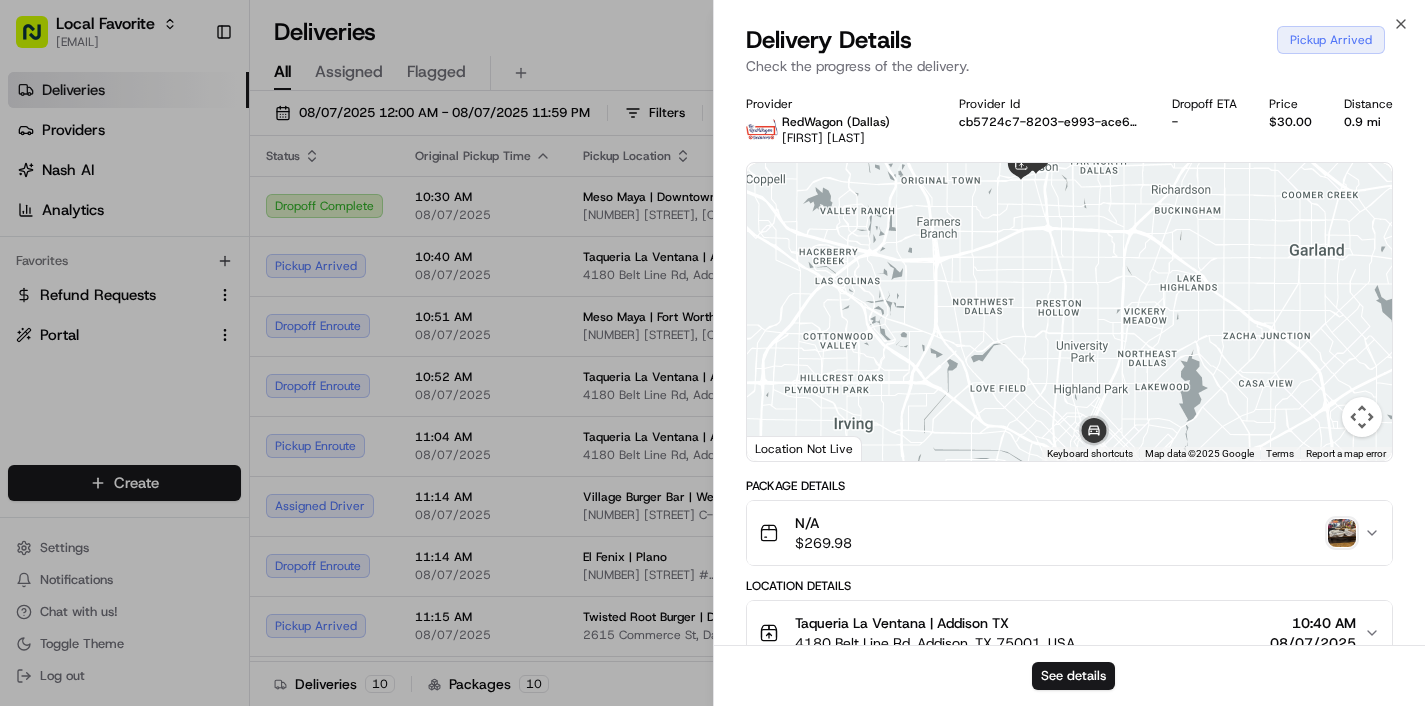 click at bounding box center [1362, 417] 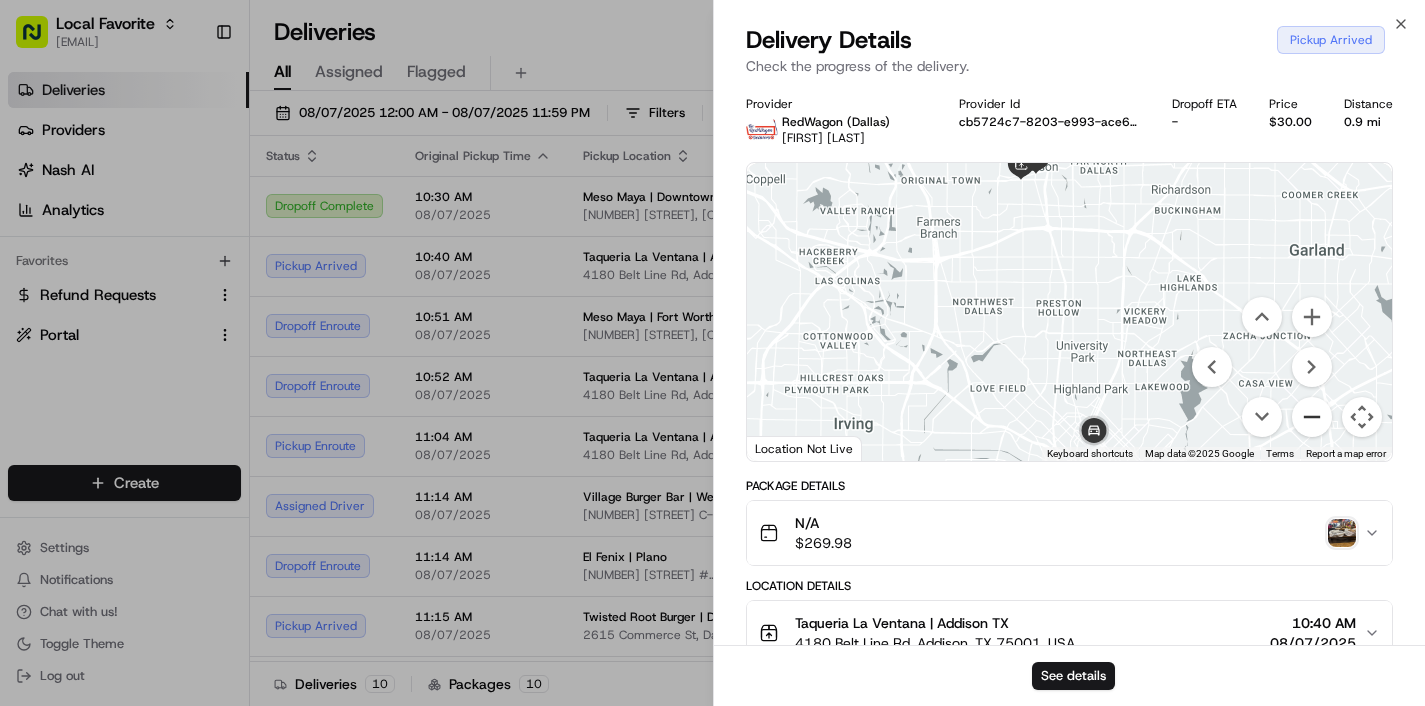 click at bounding box center [1312, 417] 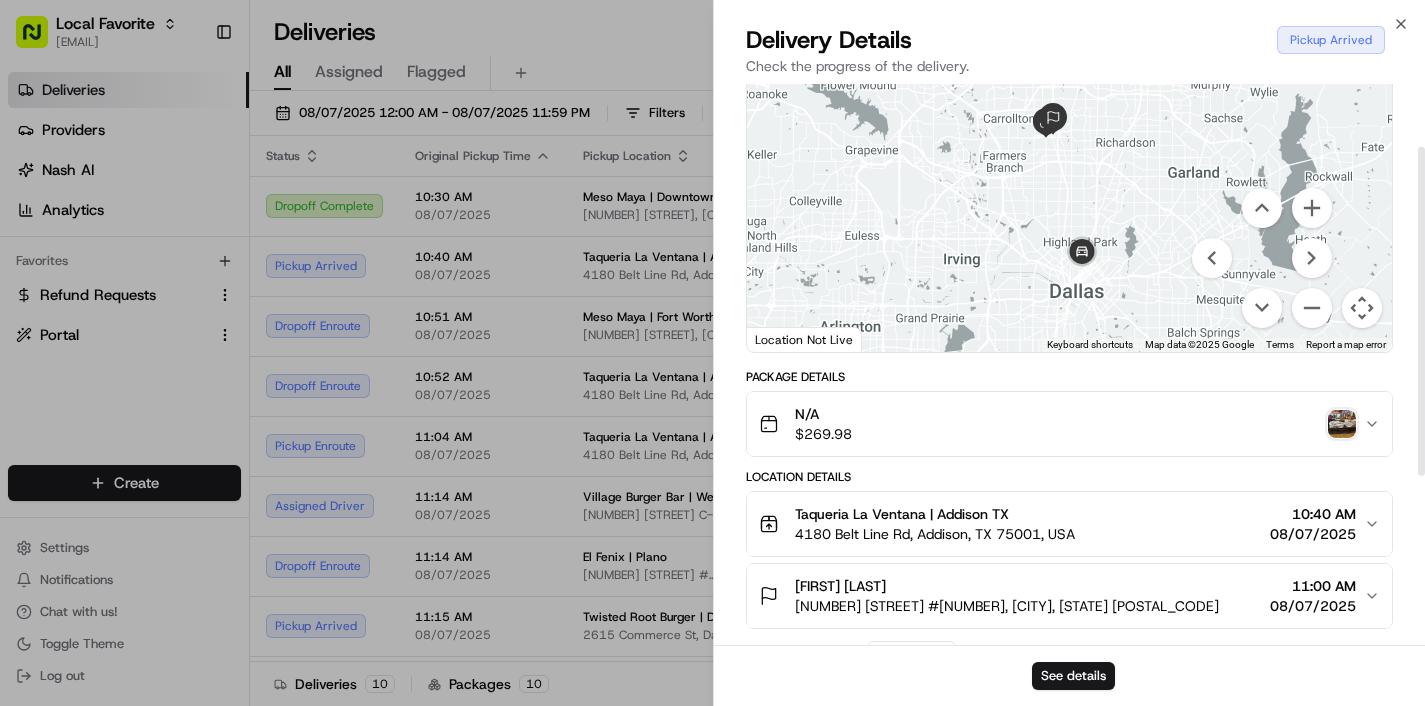 scroll, scrollTop: 98, scrollLeft: 0, axis: vertical 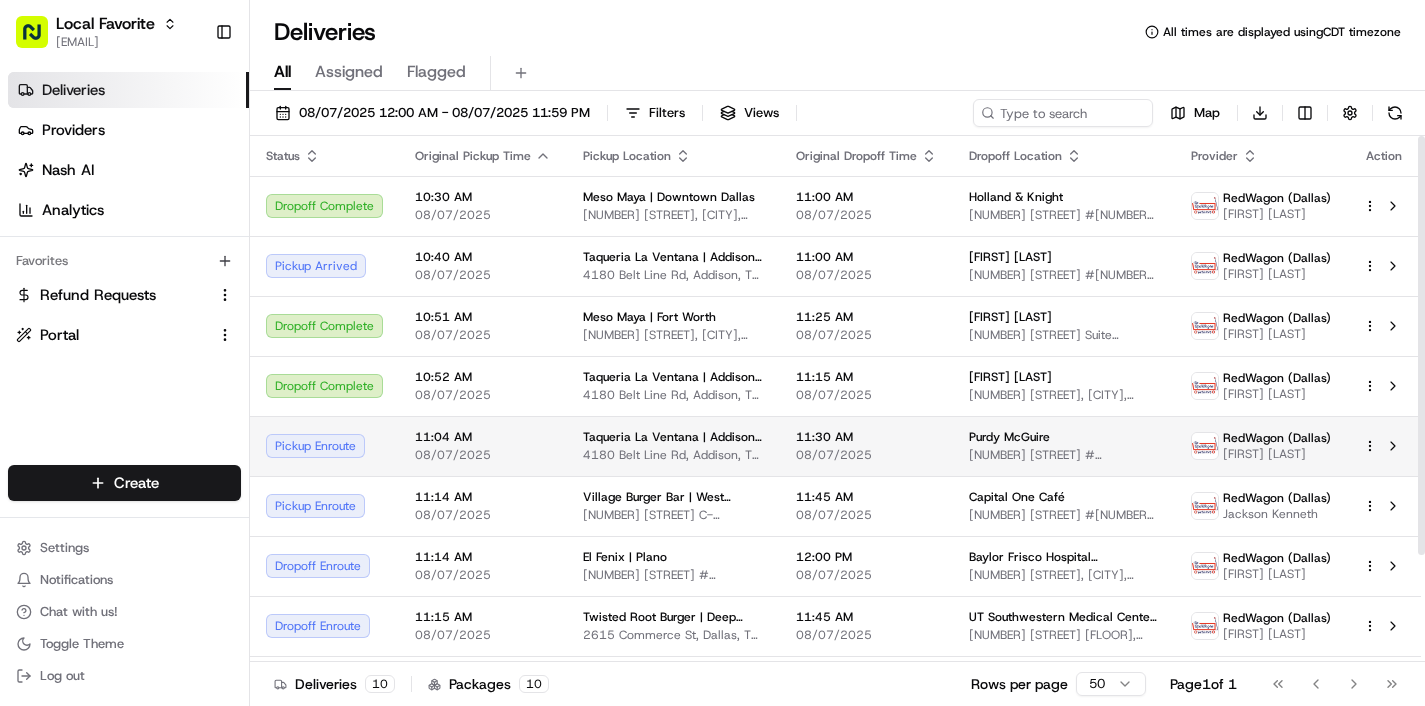 click on "08/07/2025" at bounding box center (866, 455) 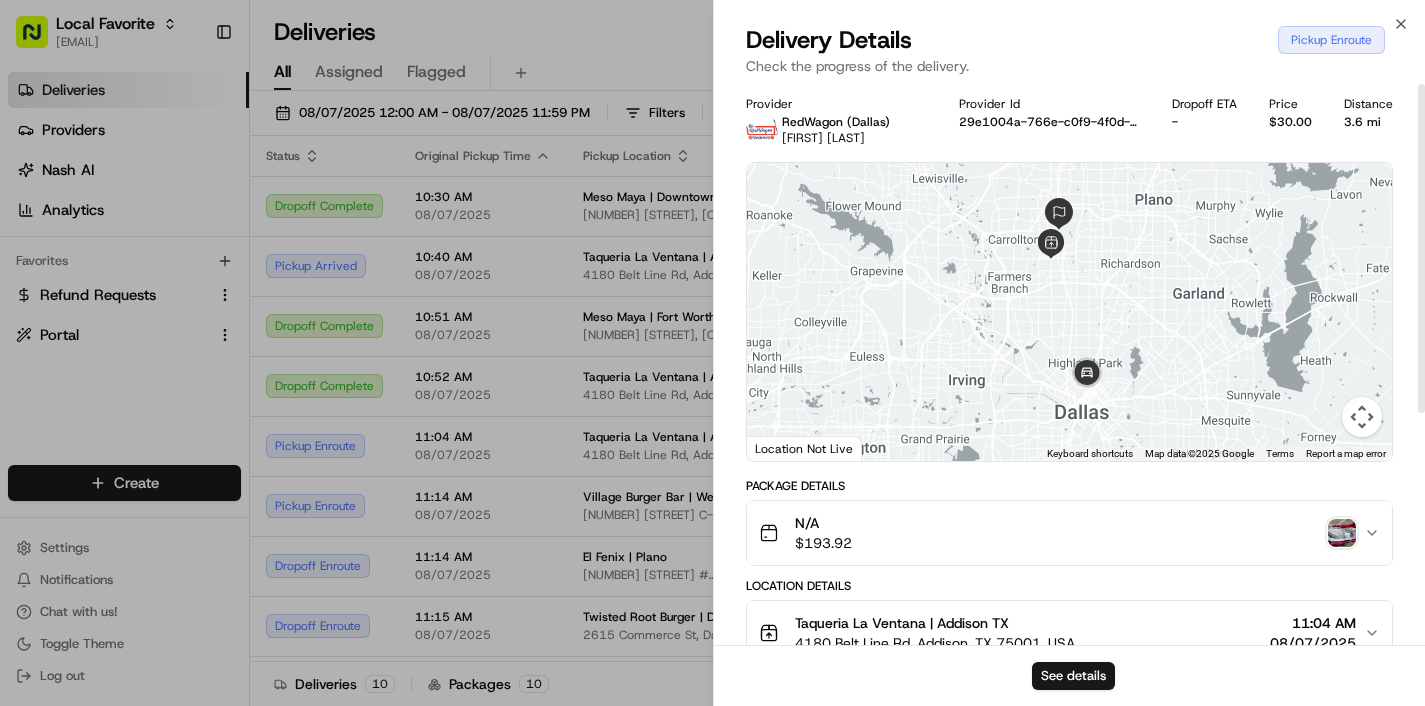 scroll, scrollTop: 0, scrollLeft: 0, axis: both 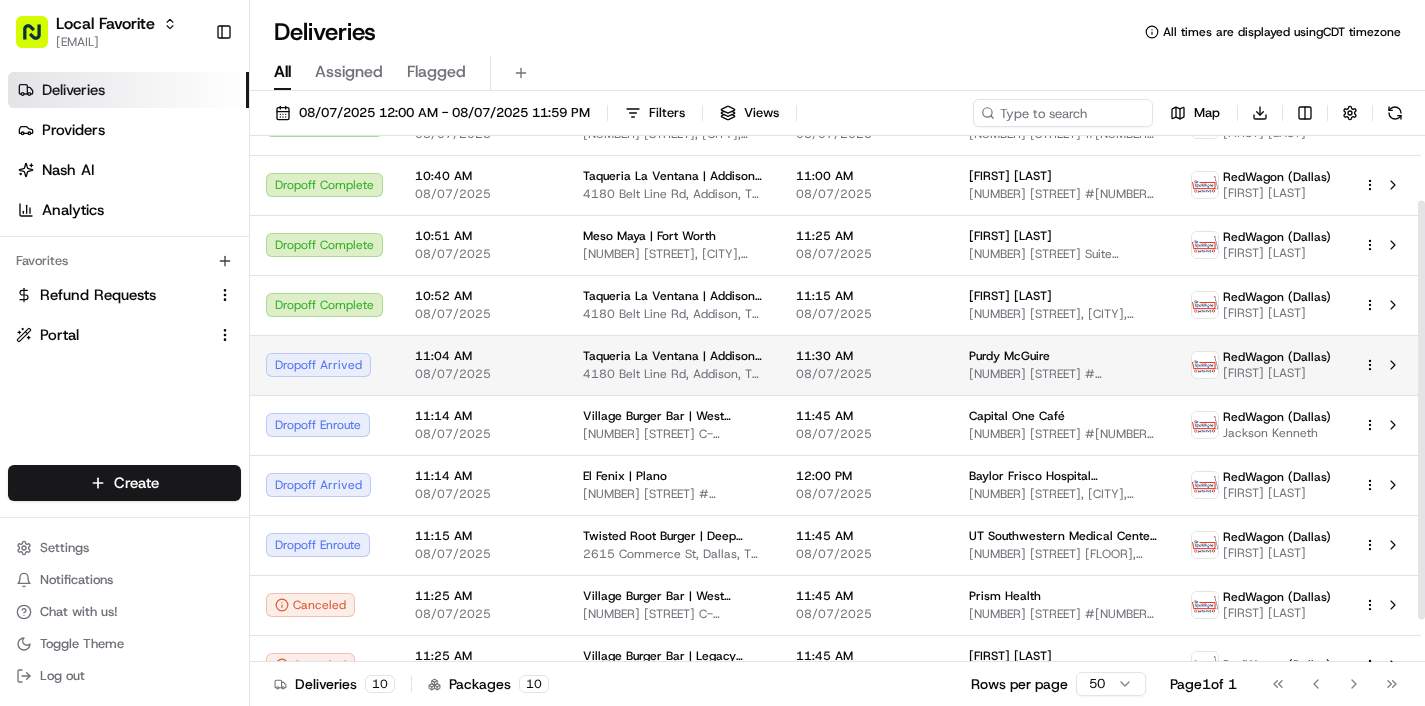 click on "Taqueria La Ventana | Addison TX" at bounding box center (673, 356) 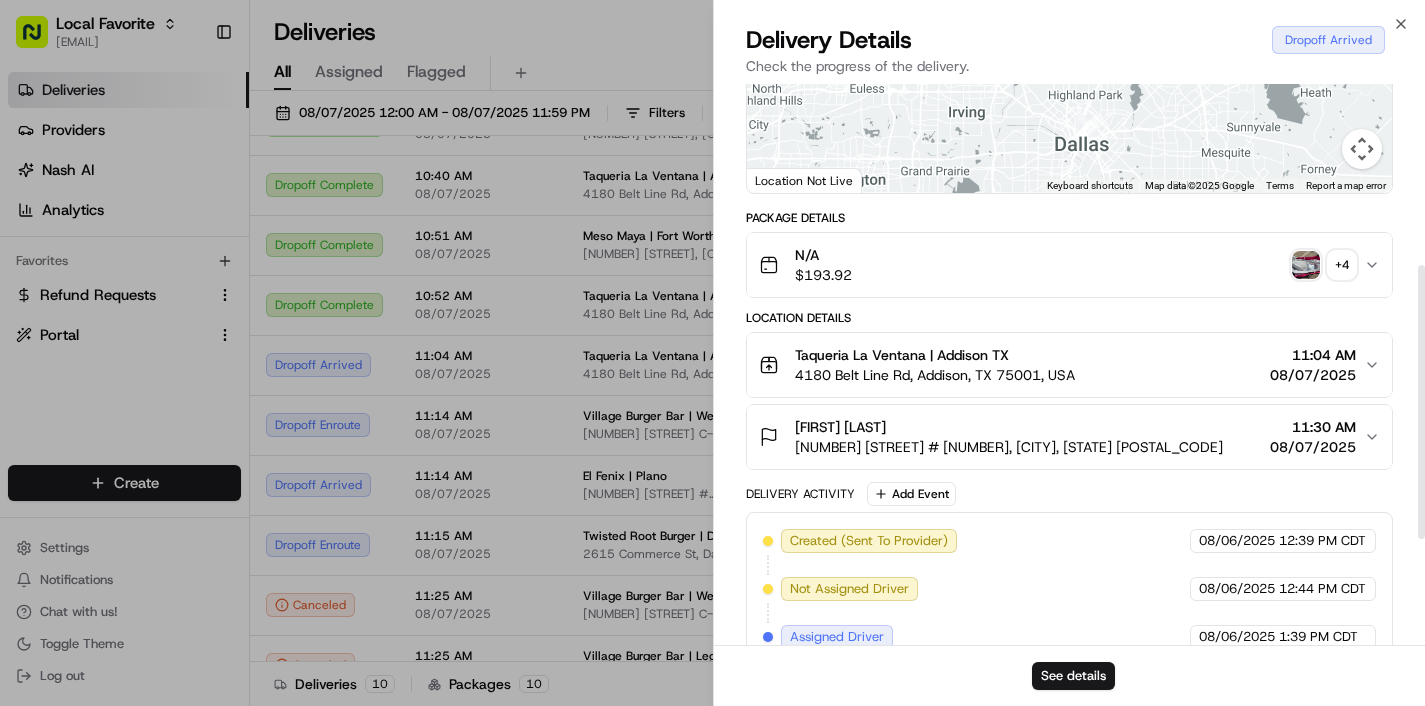 scroll, scrollTop: 475, scrollLeft: 0, axis: vertical 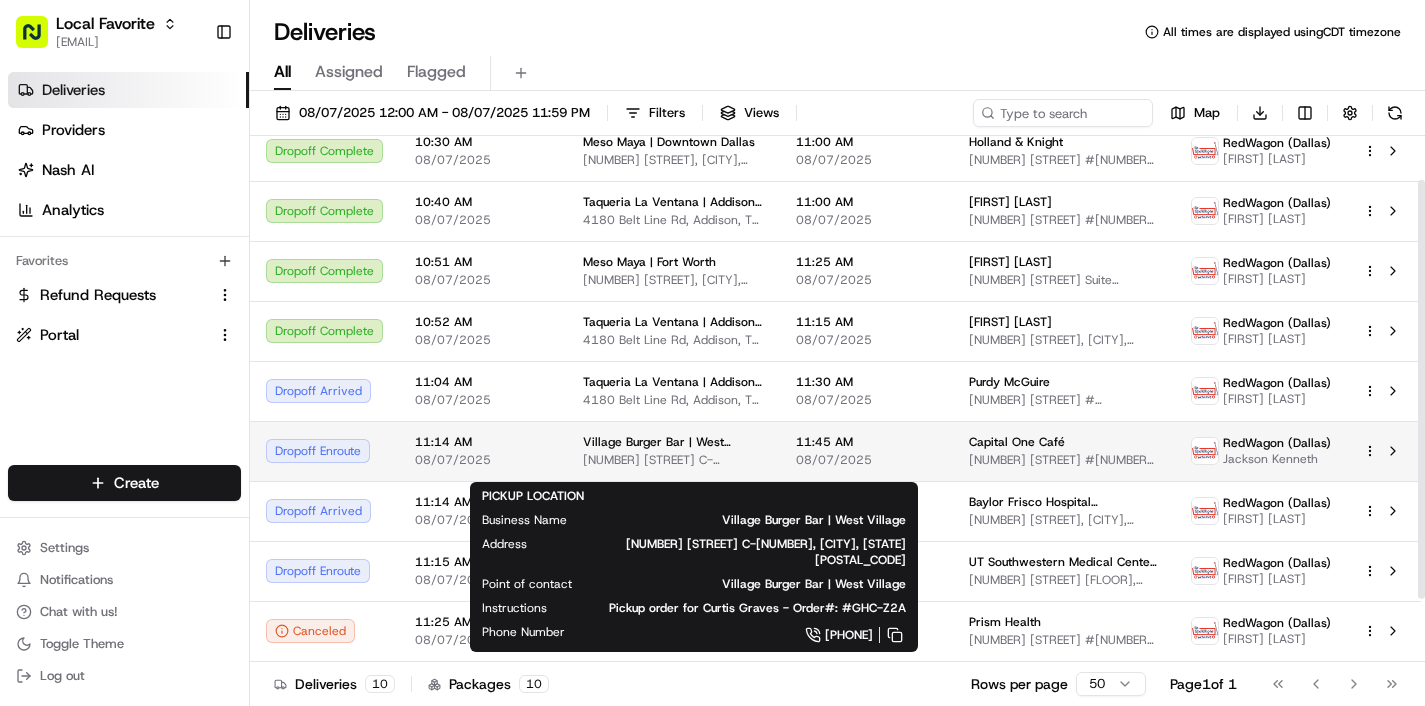 click on "[NUMBER] [STREET] C-[NUMBER], [CITY], [STATE] [POSTAL_CODE]" at bounding box center (673, 460) 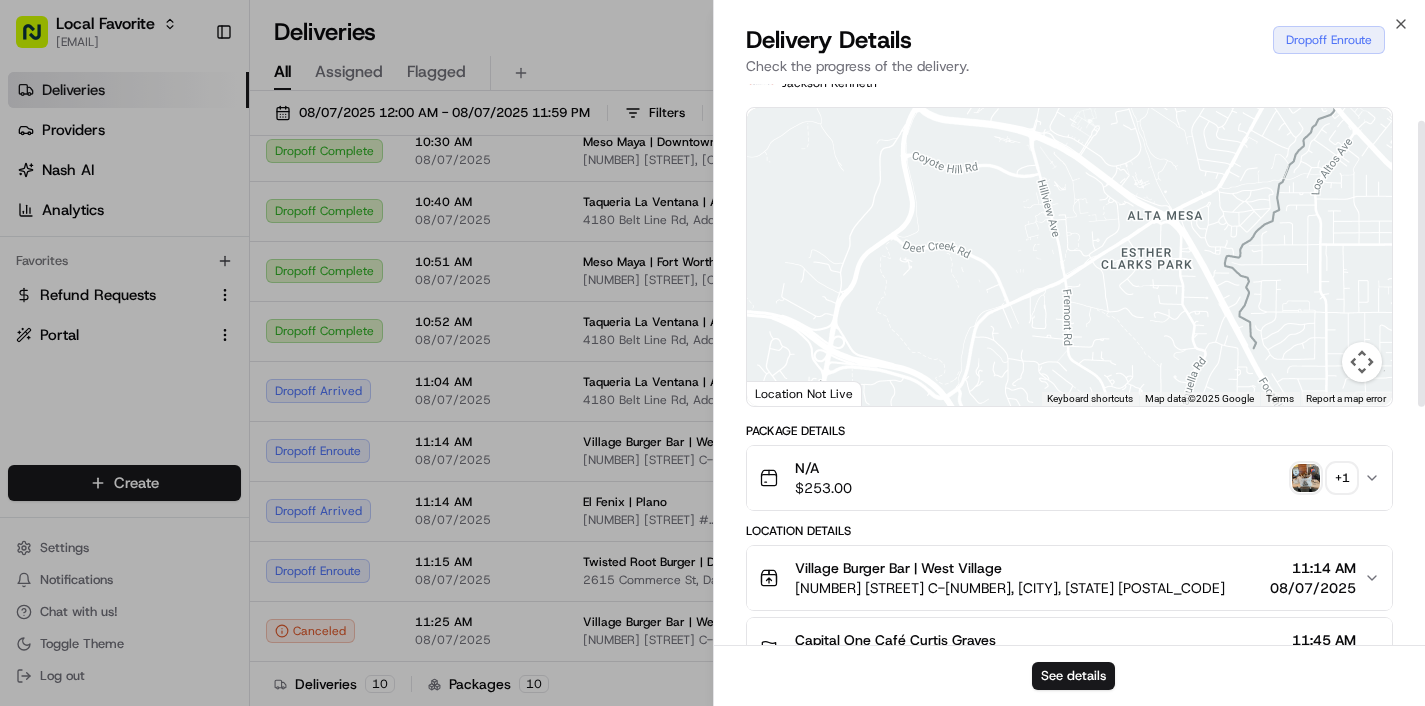 scroll, scrollTop: 55, scrollLeft: 0, axis: vertical 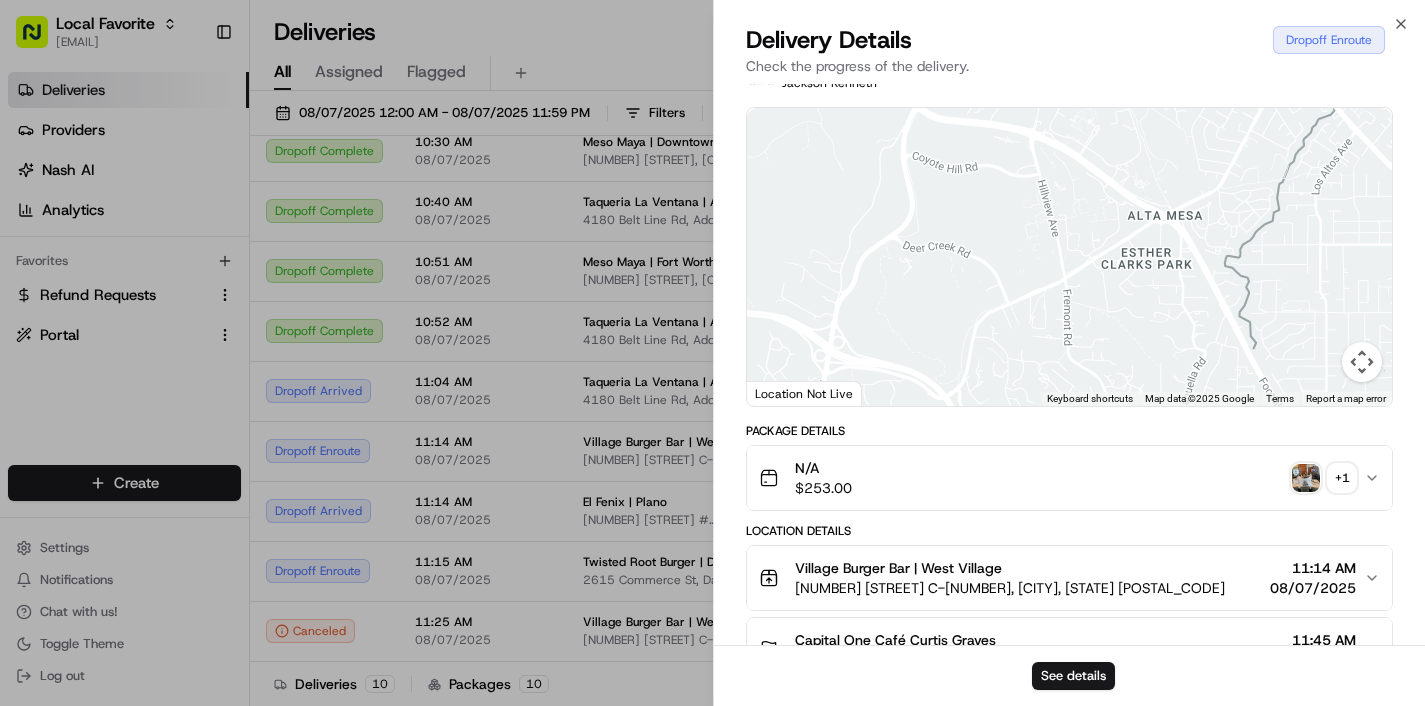 click at bounding box center [1070, 257] 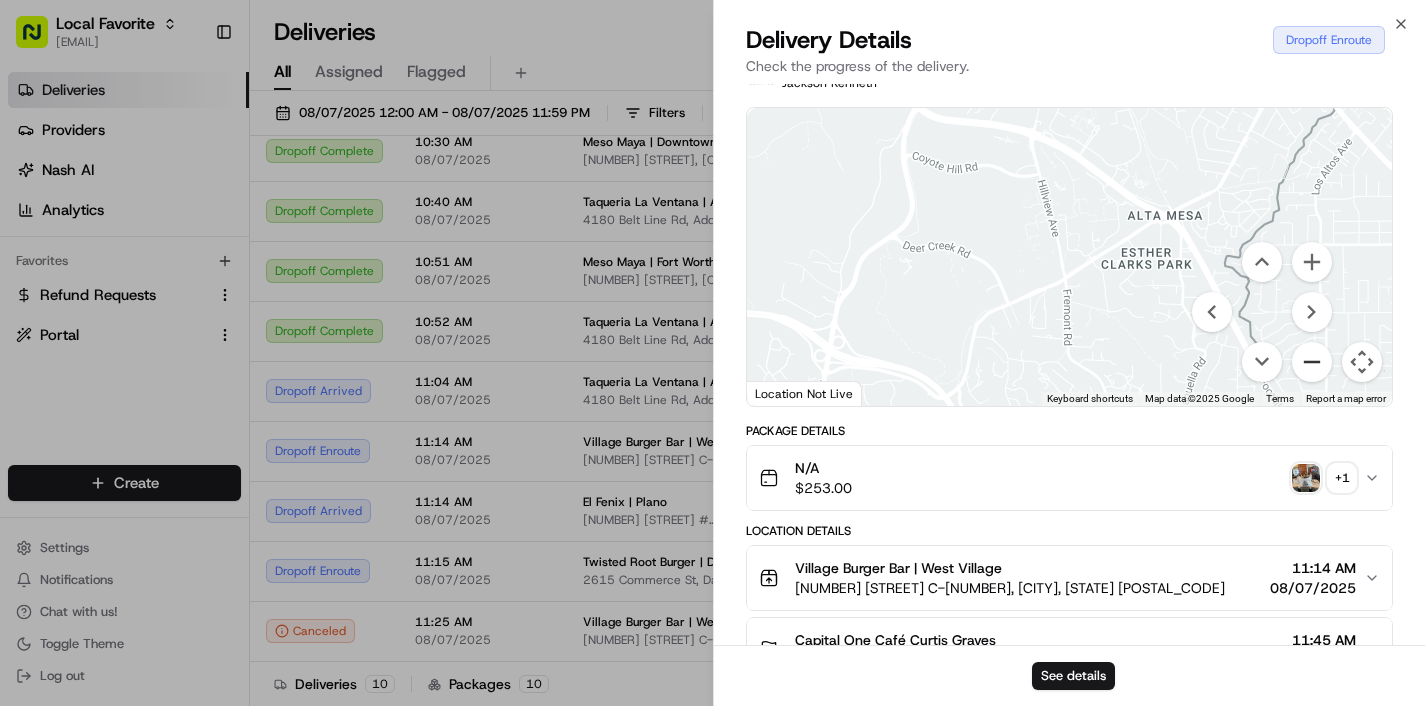 click at bounding box center [1312, 362] 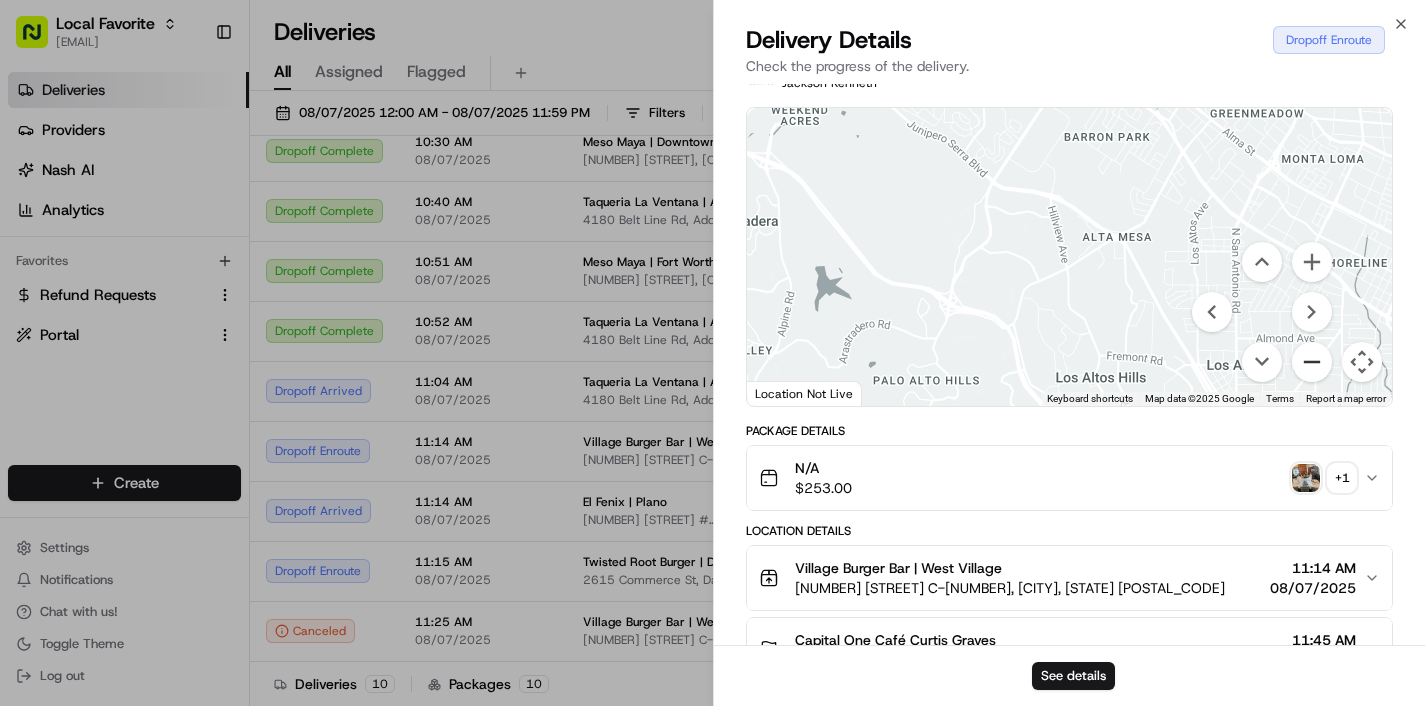 click at bounding box center (1312, 362) 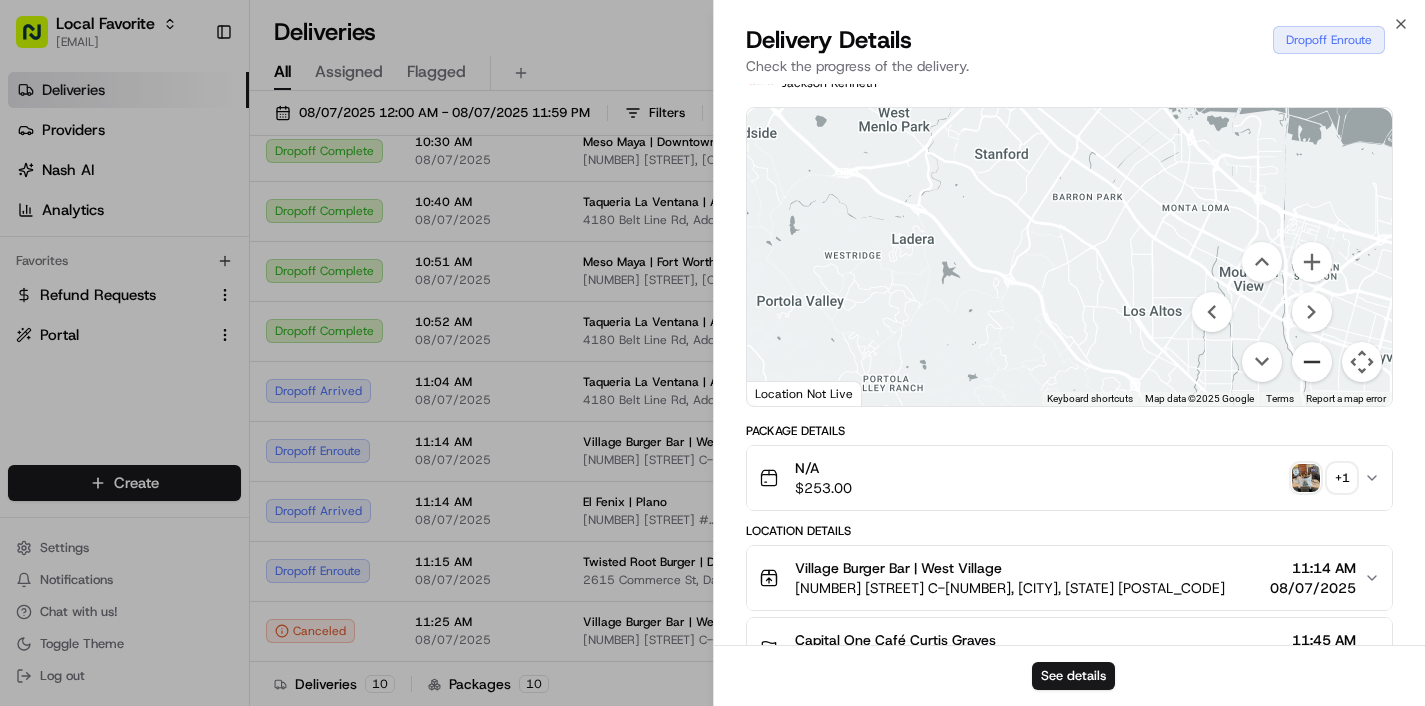 click at bounding box center (1312, 362) 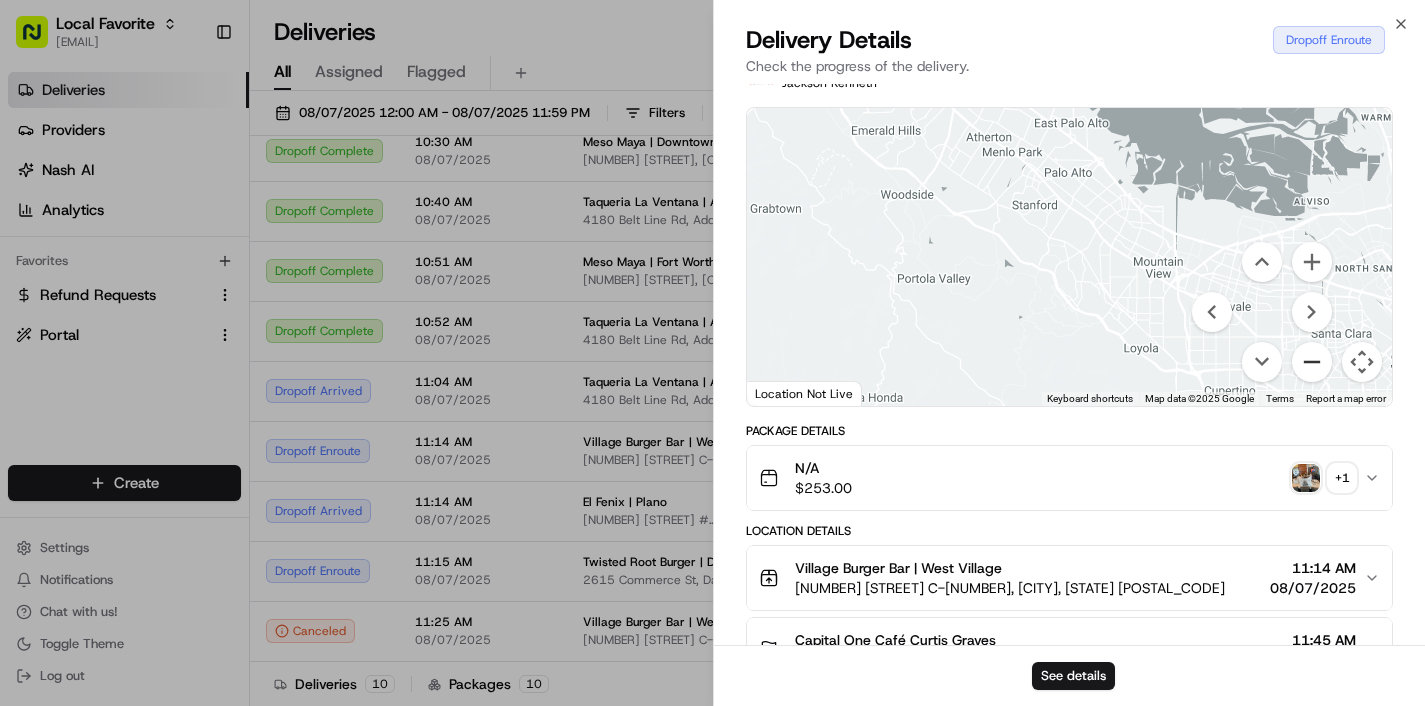 click at bounding box center (1312, 362) 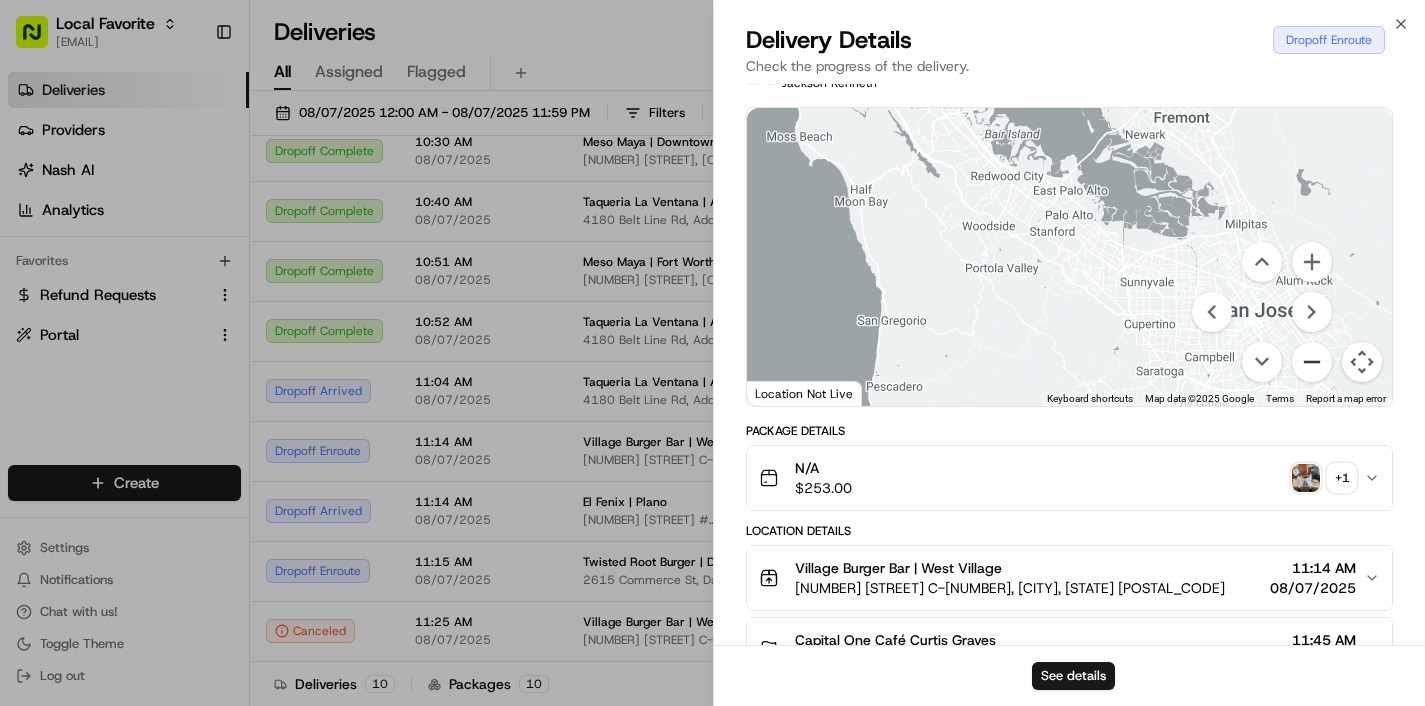 click at bounding box center [1312, 362] 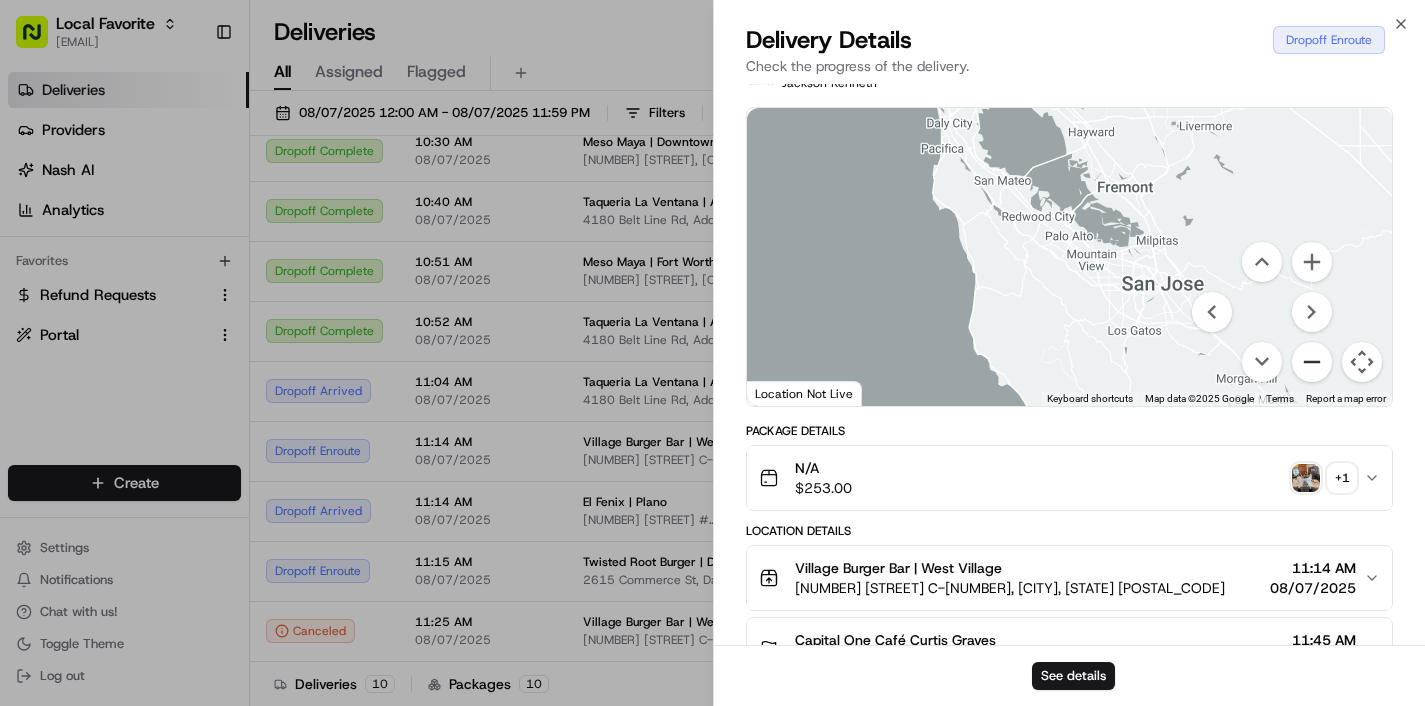 click at bounding box center [1312, 362] 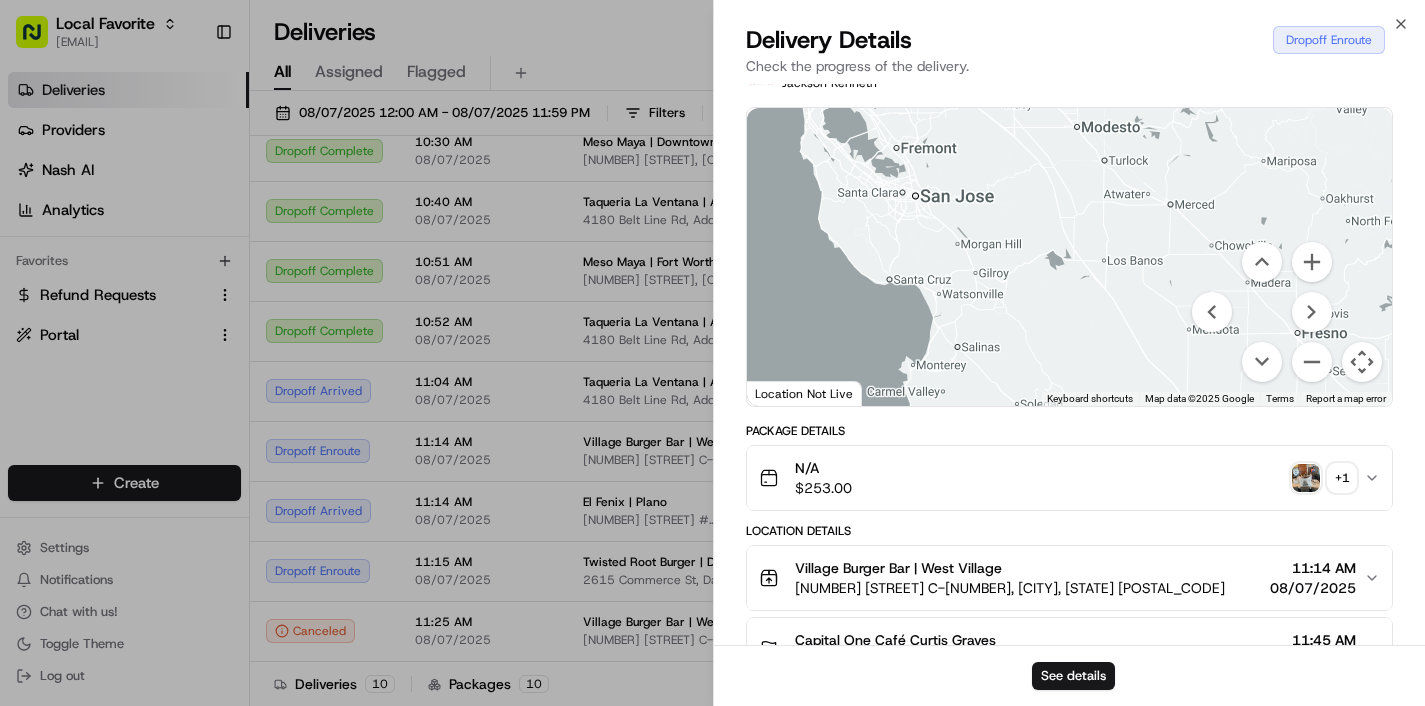 drag, startPoint x: 1125, startPoint y: 327, endPoint x: 764, endPoint y: 202, distance: 382.0288 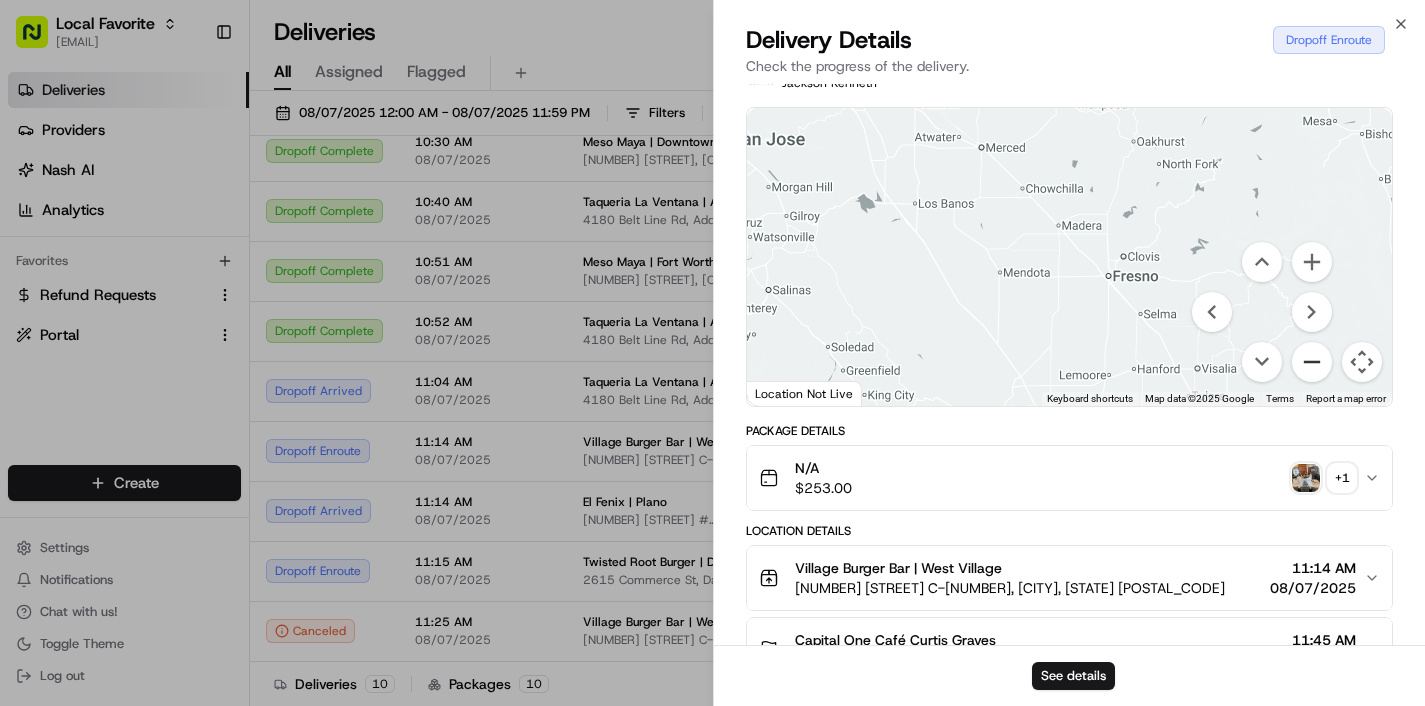 click at bounding box center [1312, 362] 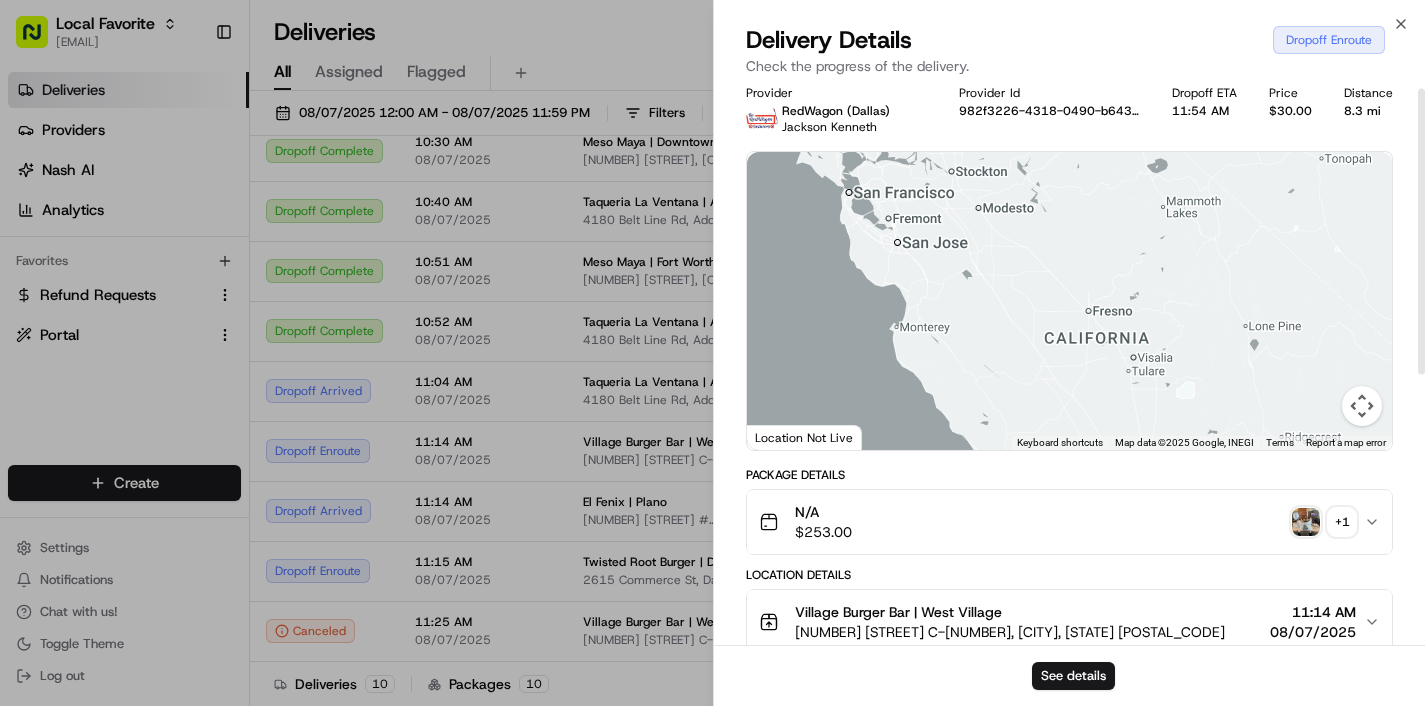 scroll, scrollTop: 8, scrollLeft: 0, axis: vertical 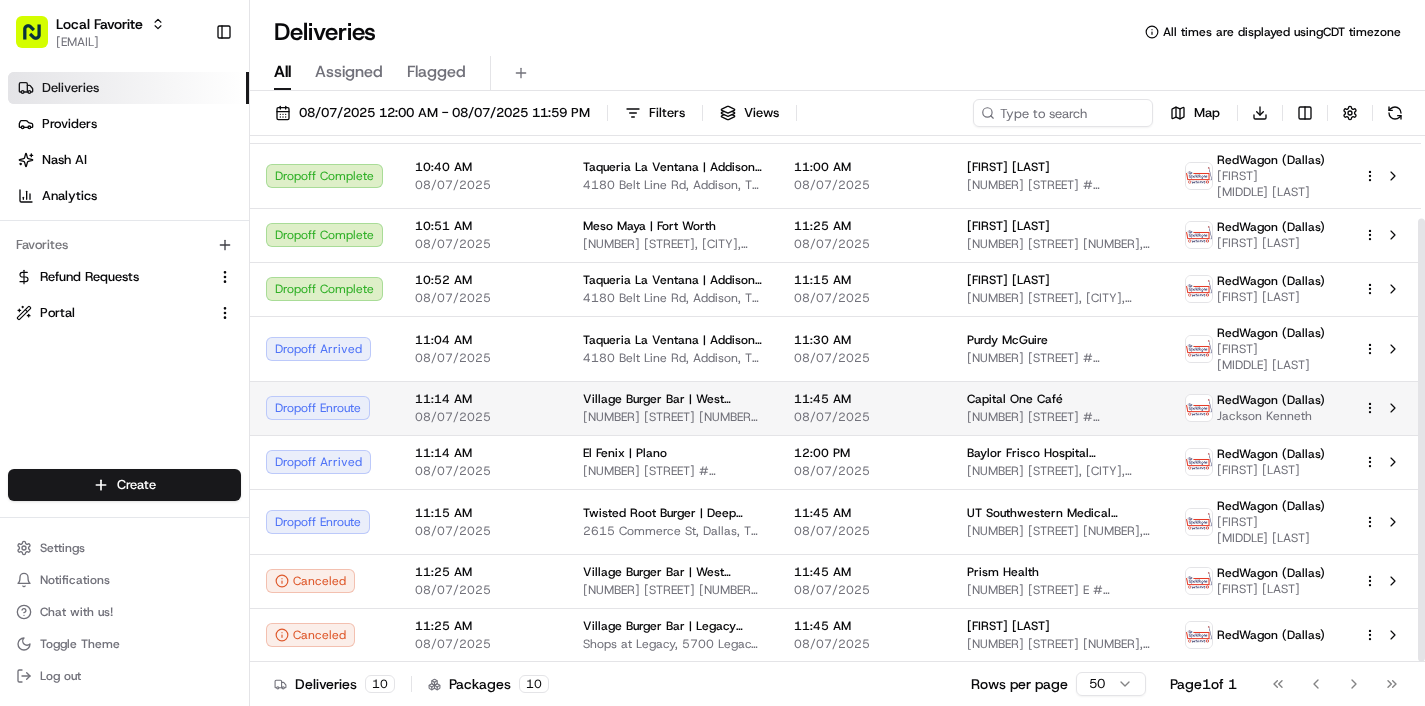 click on "[NUMBER] [STREET] [NUMBER], [CITY], [STATE] [POSTAL_CODE], [COUNTRY]" at bounding box center (672, 417) 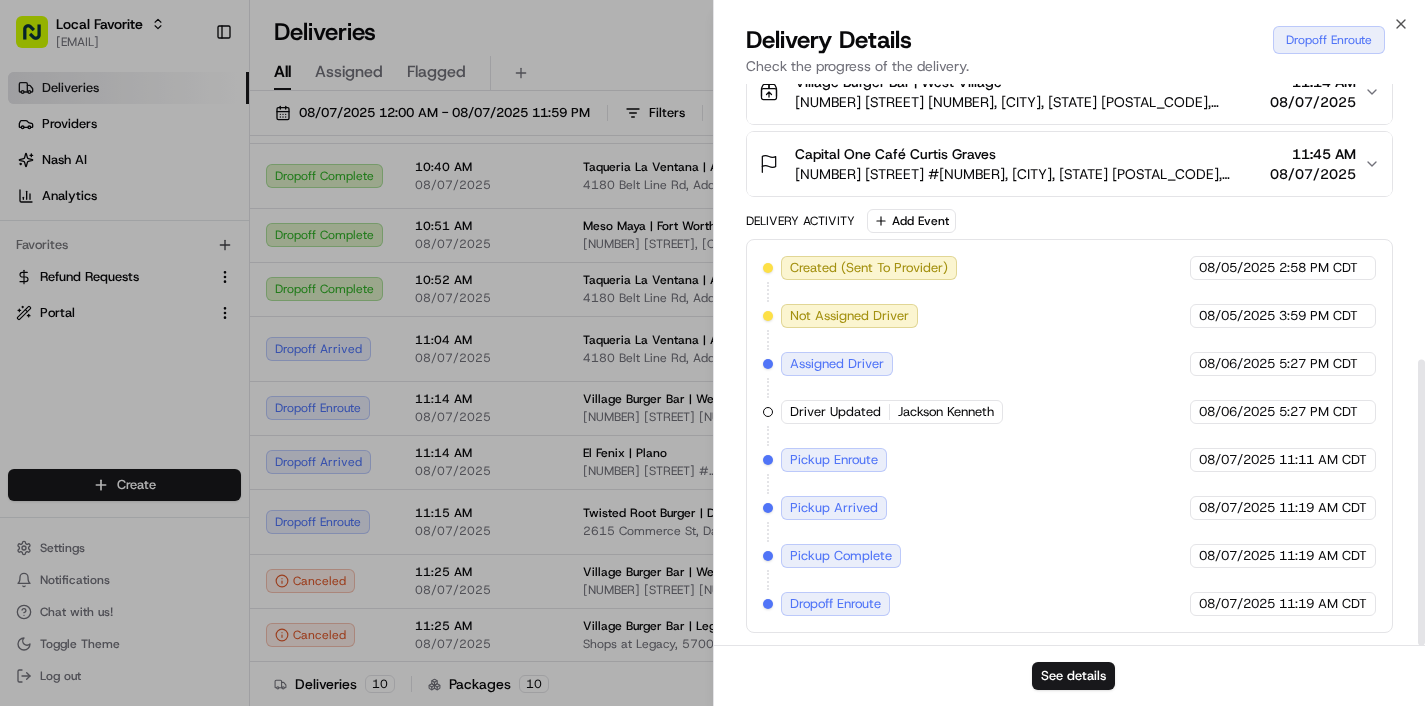 scroll, scrollTop: 541, scrollLeft: 0, axis: vertical 